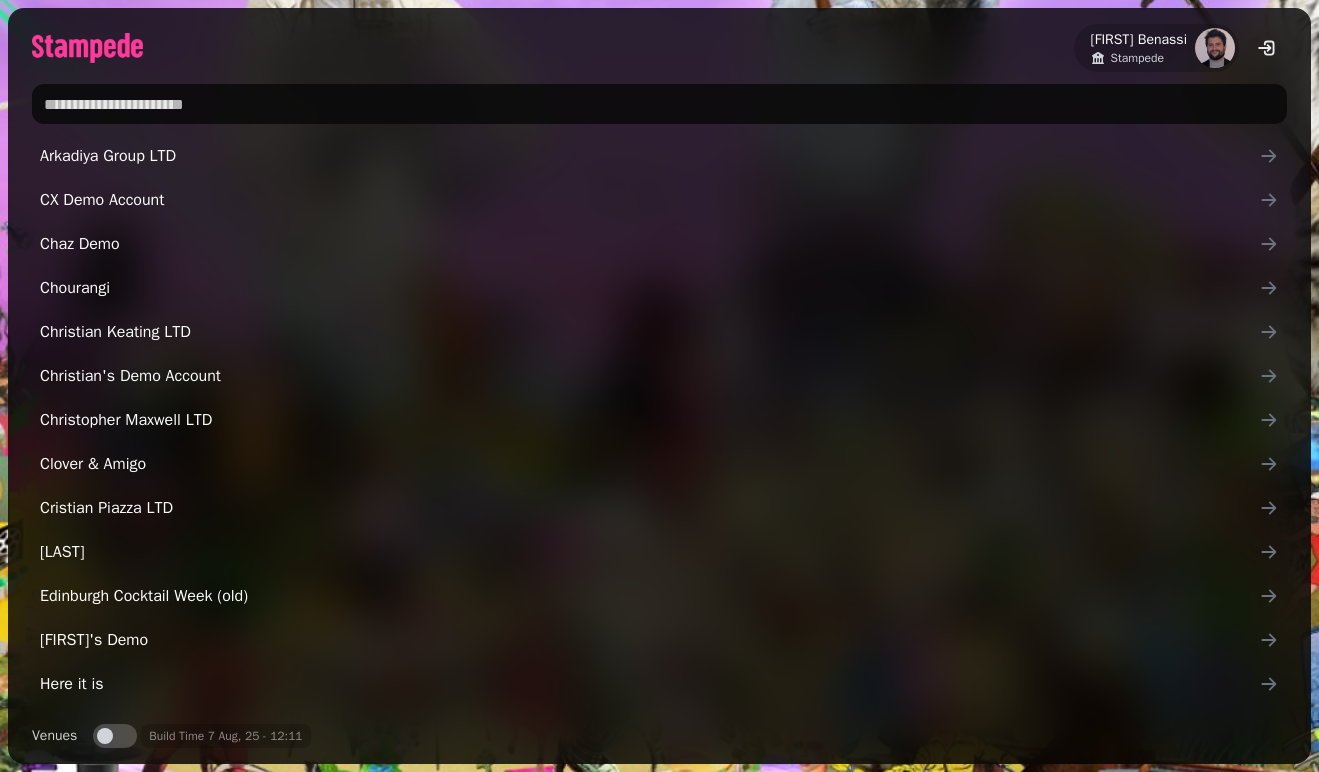scroll, scrollTop: 0, scrollLeft: 0, axis: both 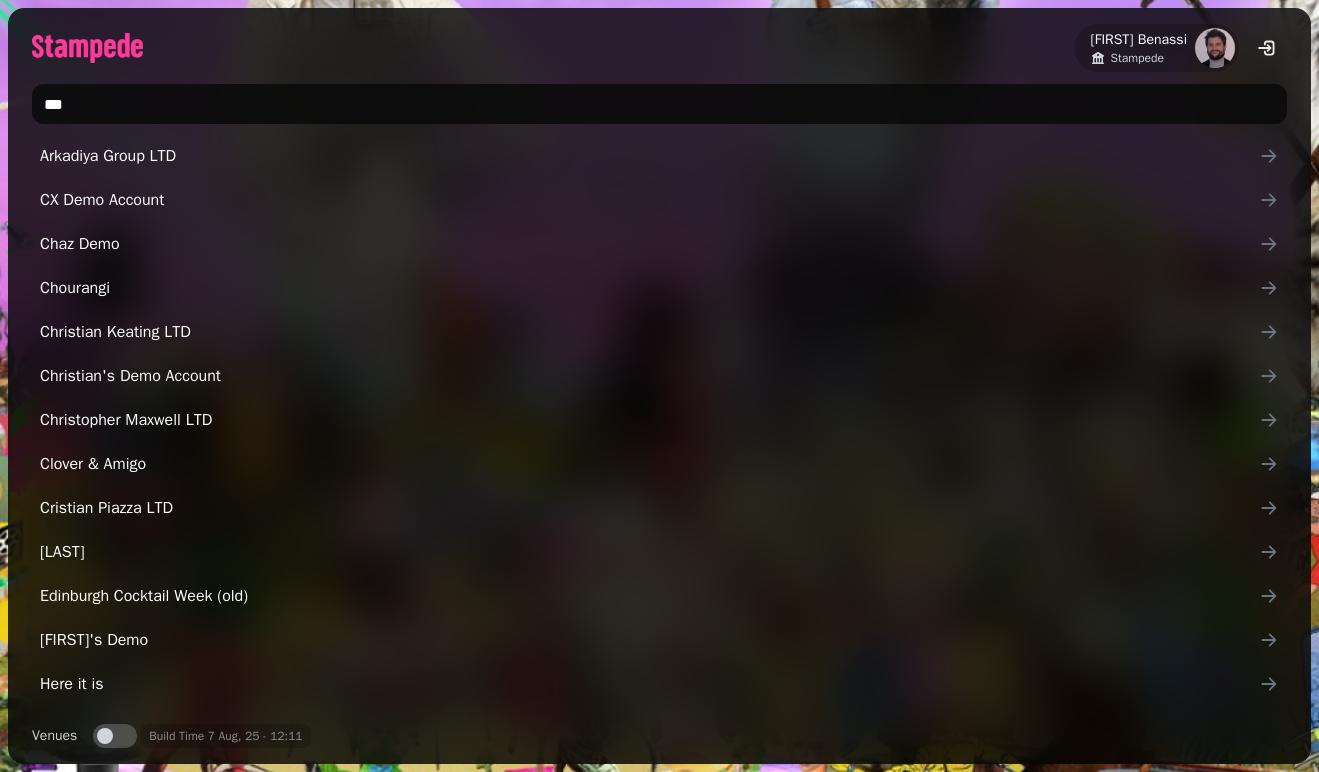 type on "****" 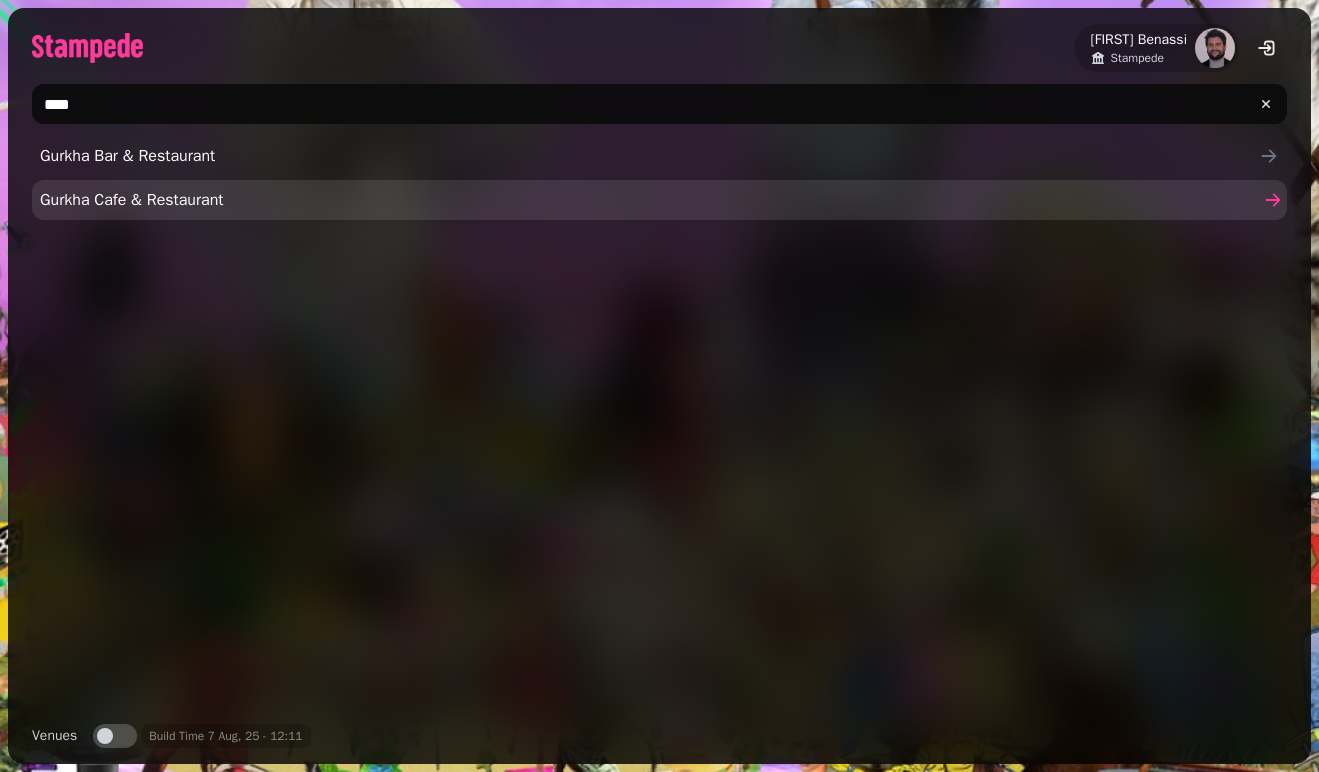 click on "Gurkha Cafe & Restaurant" at bounding box center (649, 200) 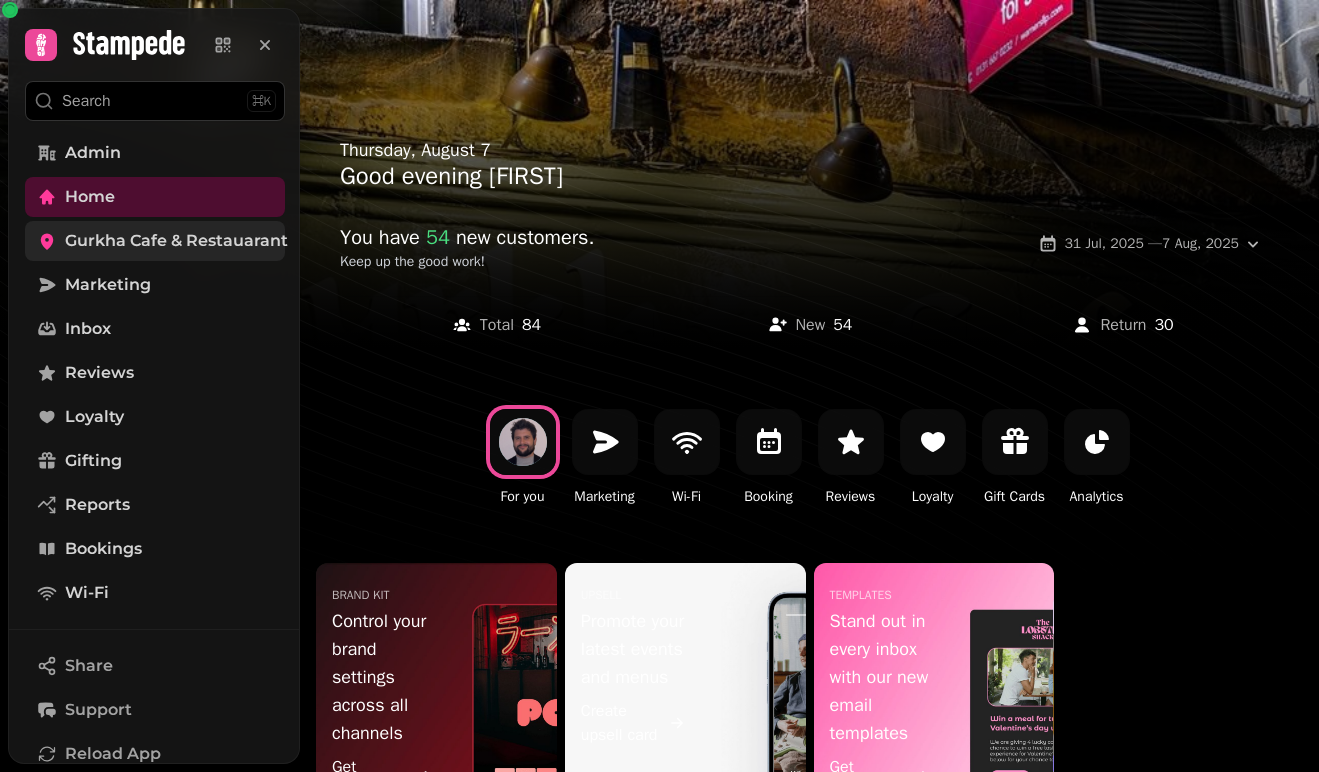click on "Gurkha Cafe & Restauarant" at bounding box center [176, 241] 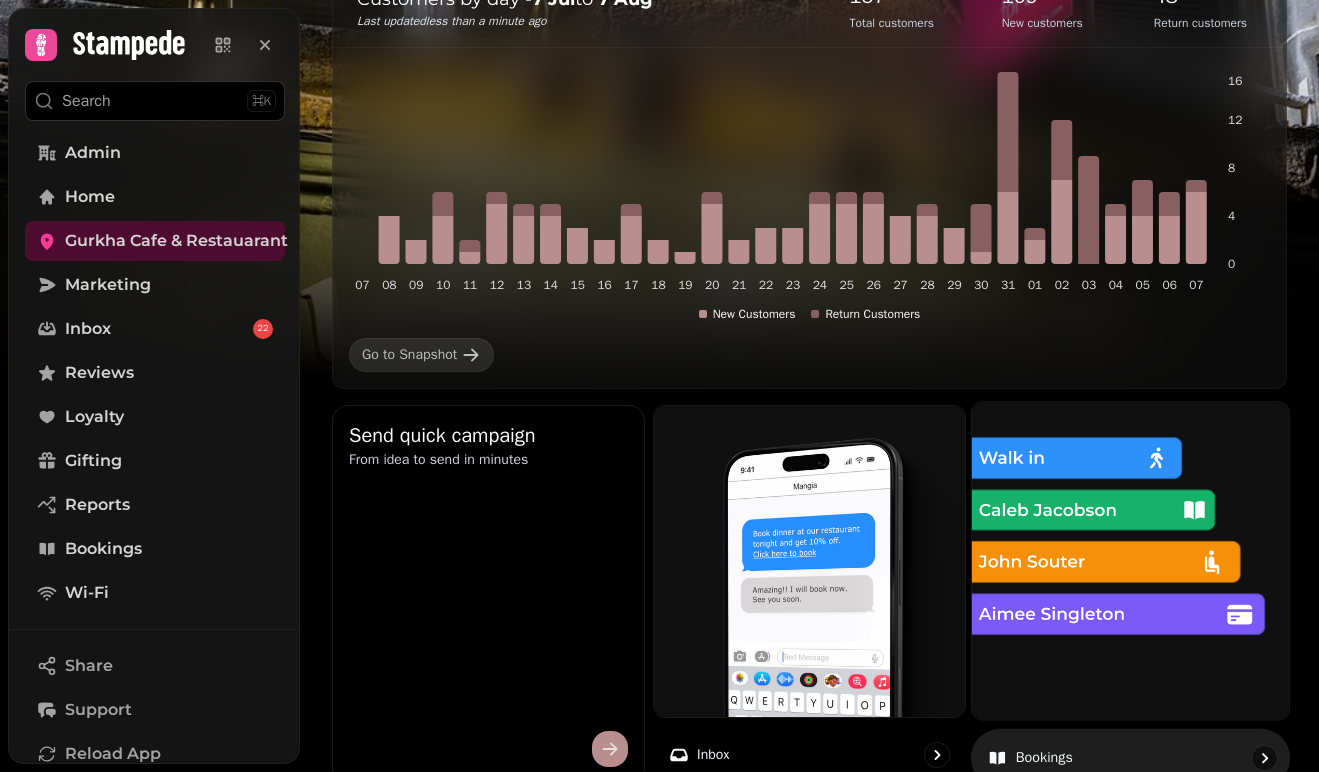 scroll, scrollTop: 368, scrollLeft: 0, axis: vertical 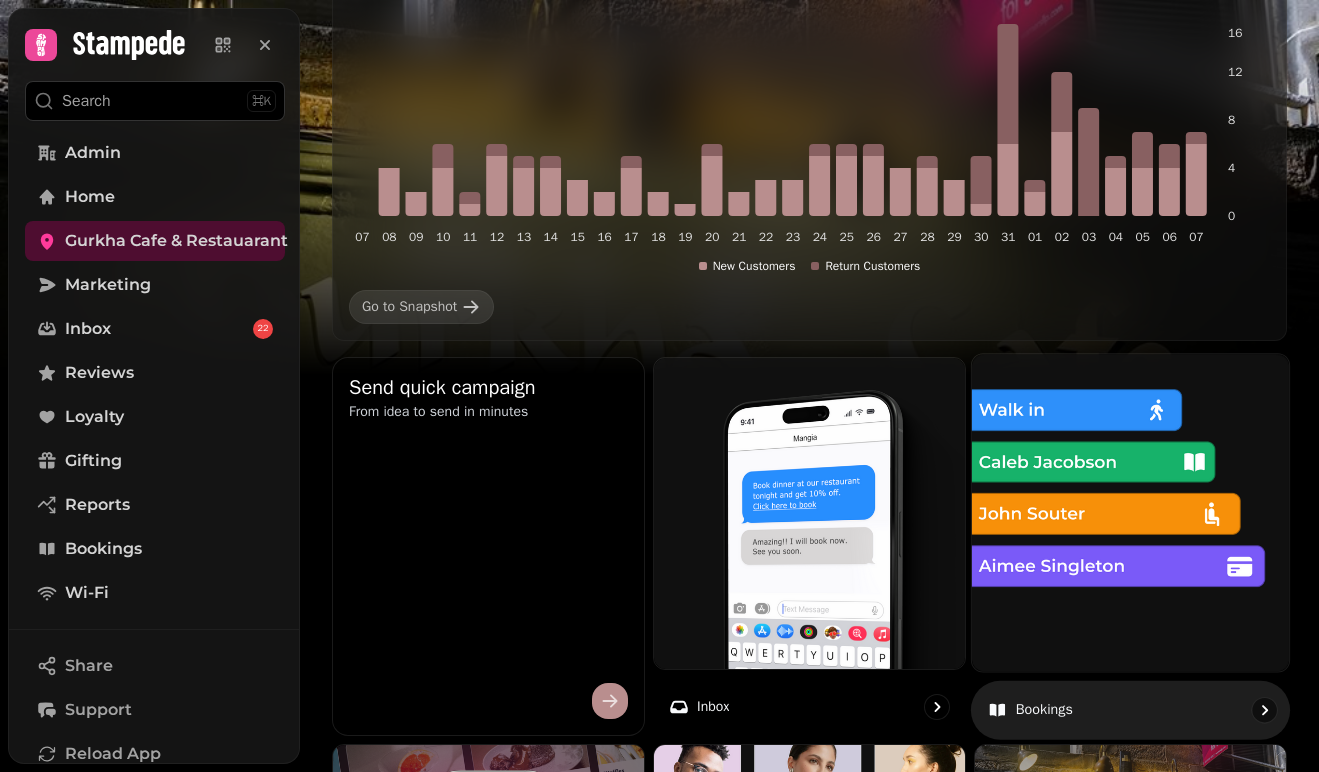 click at bounding box center (1130, 512) 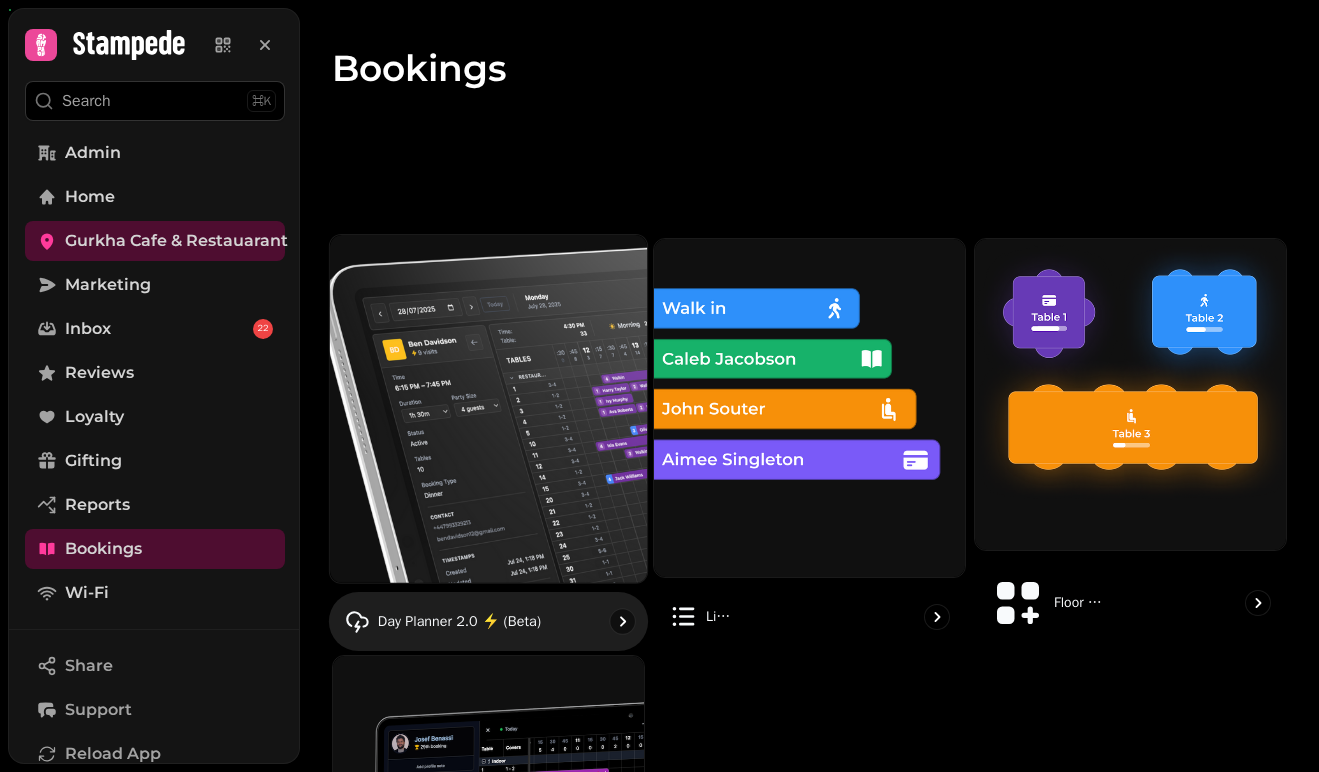 click at bounding box center [488, 409] 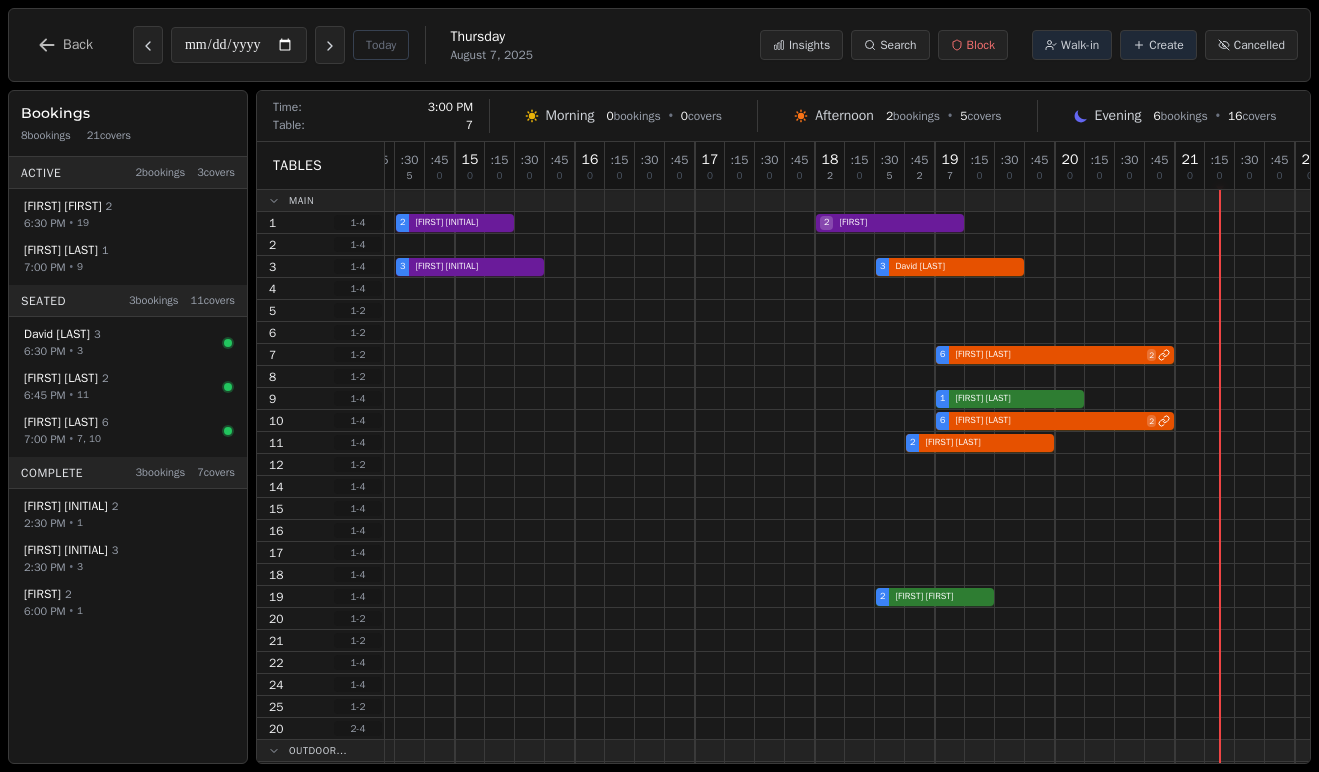 scroll, scrollTop: 0, scrollLeft: 515, axis: horizontal 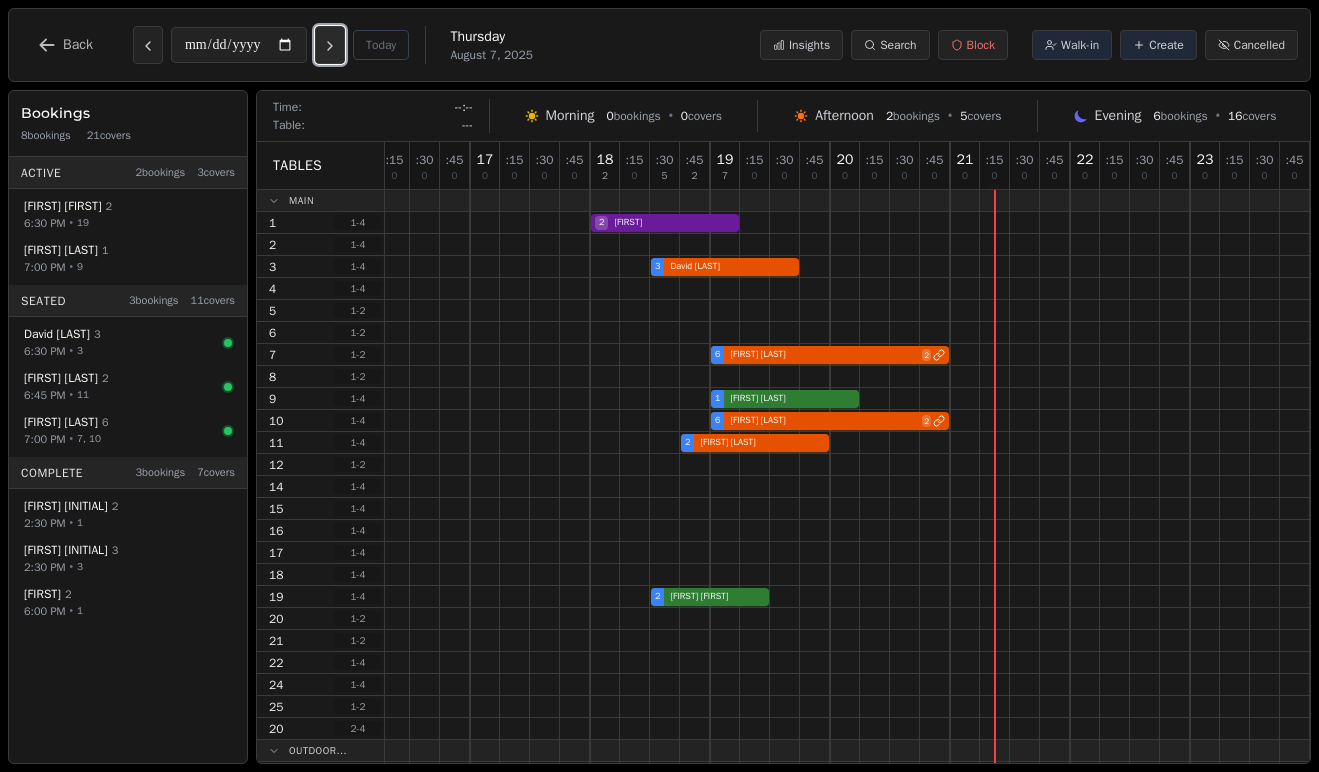click 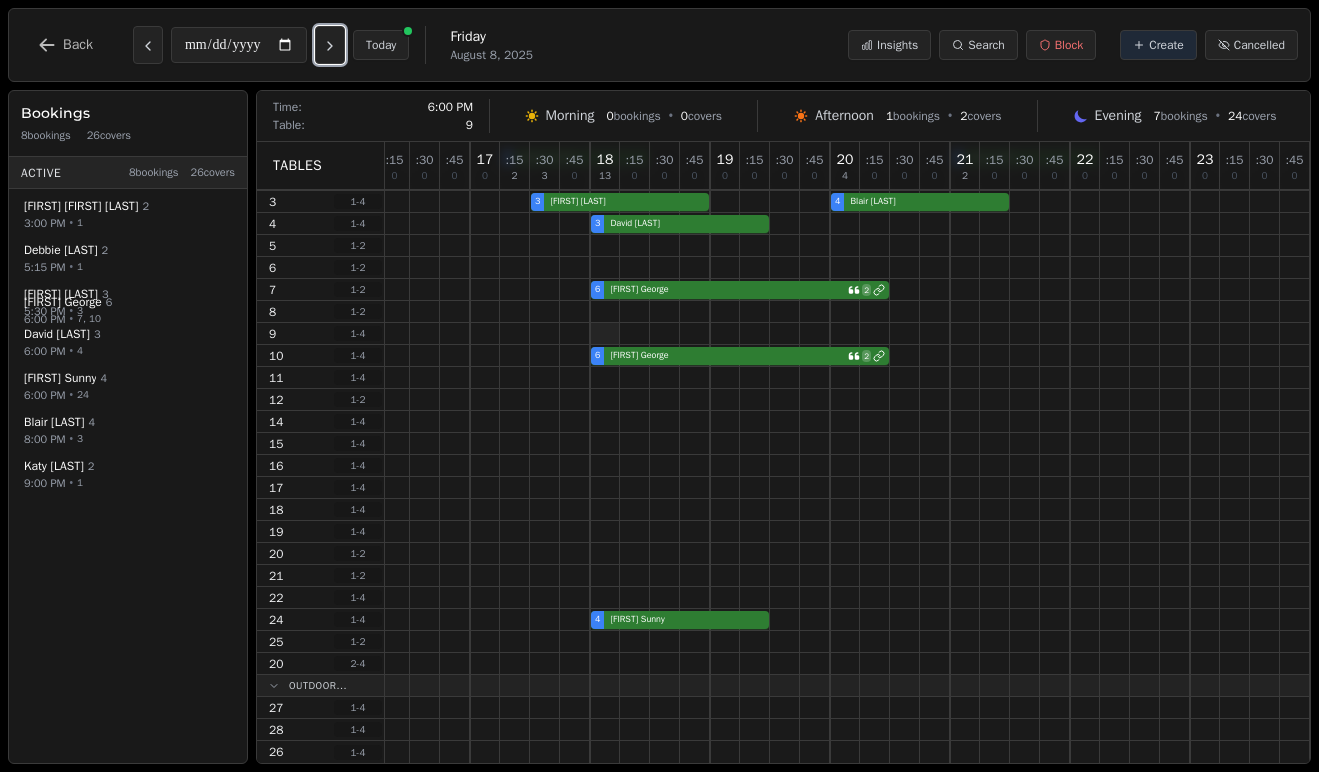 scroll, scrollTop: 0, scrollLeft: 515, axis: horizontal 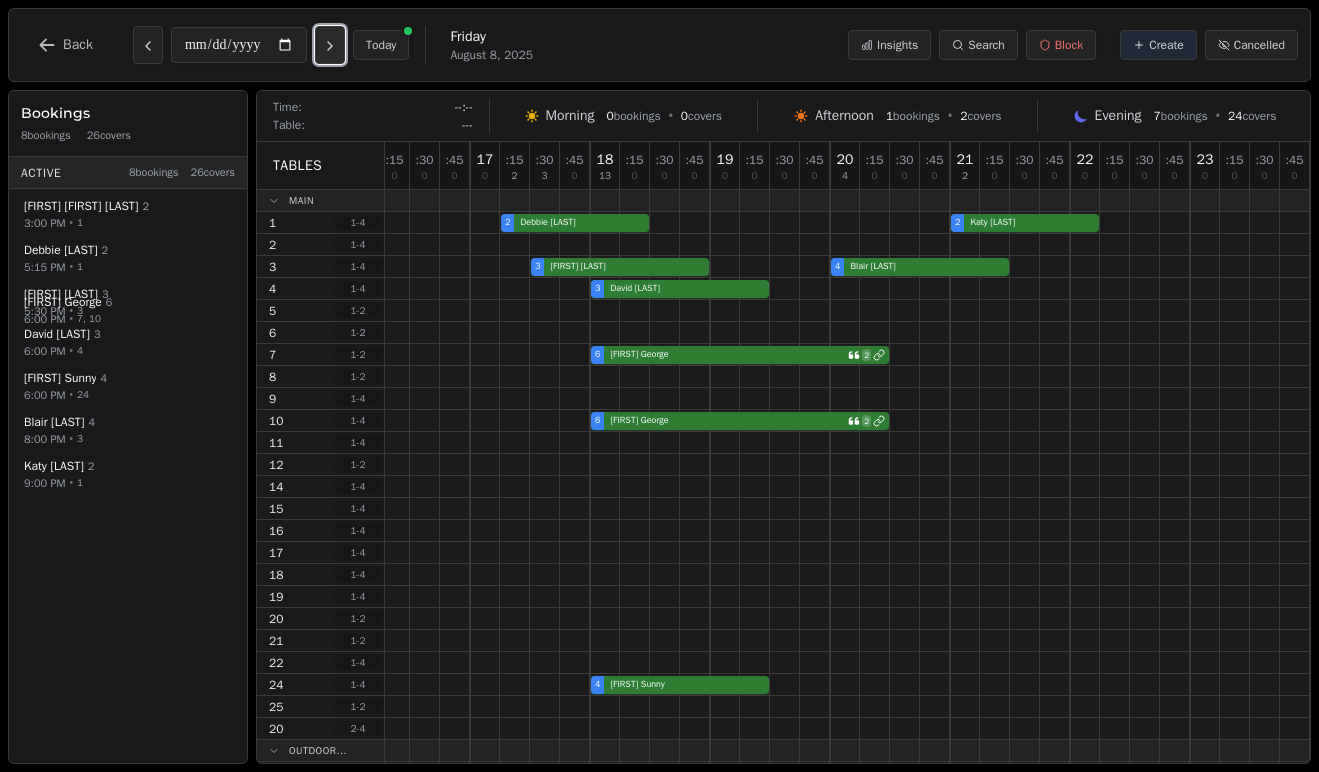 click 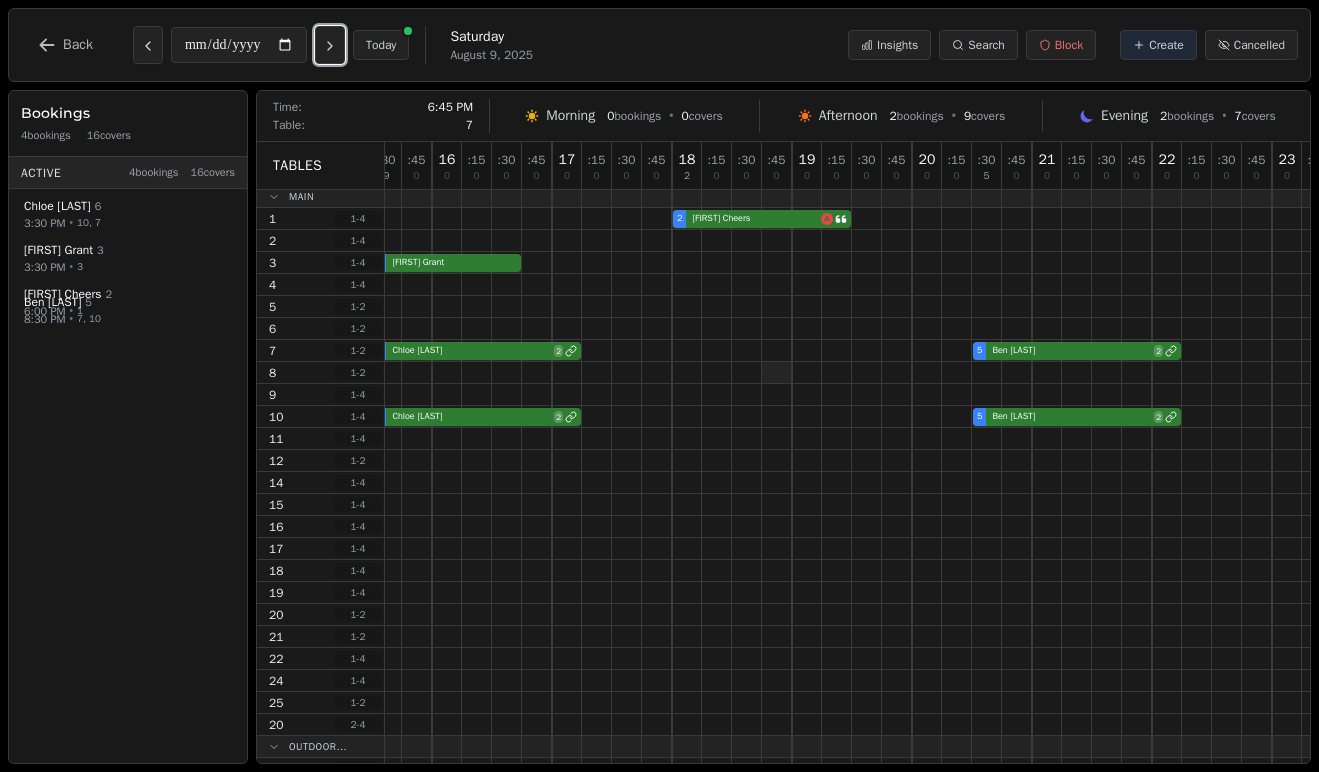 scroll, scrollTop: 4, scrollLeft: 425, axis: both 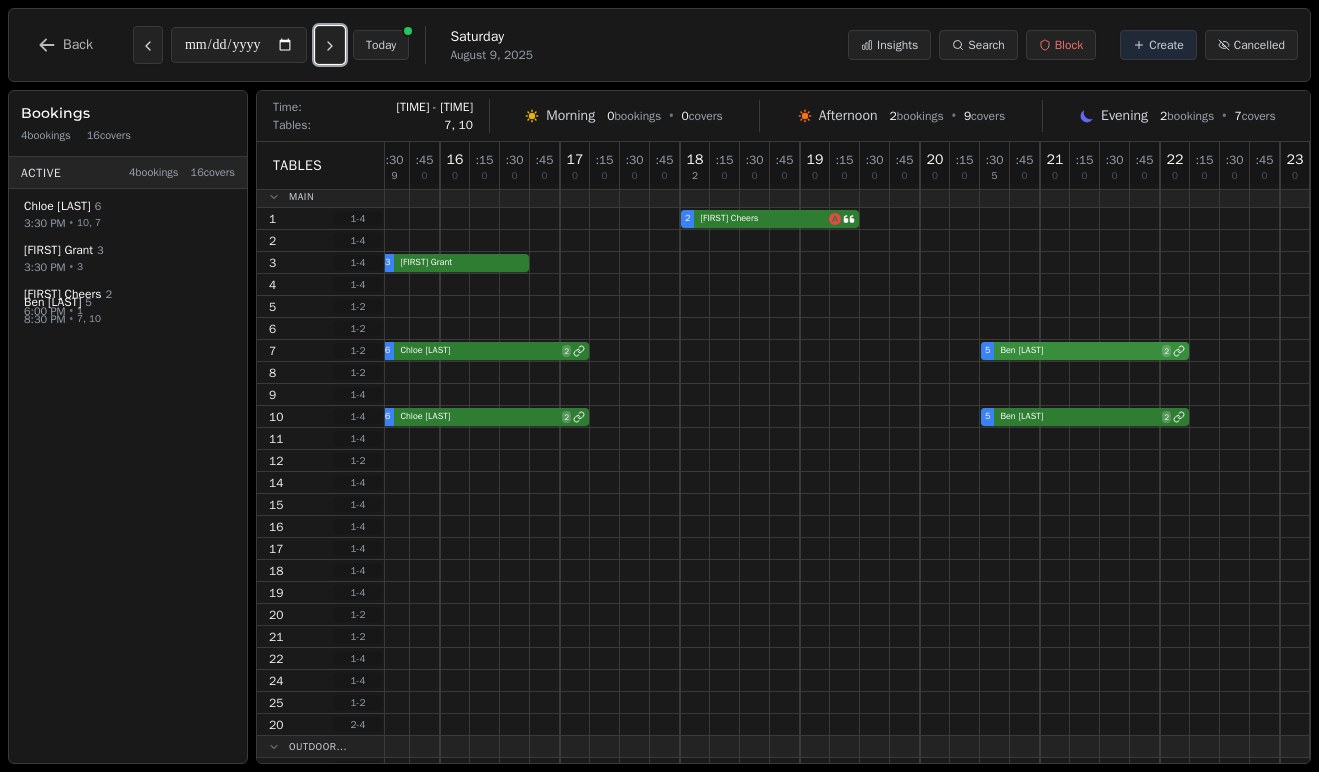 click on "[NUMBER] [FIRST]   [LAST] [NUMBER] [NUMBER]   [FIRST]   [LAST] [NUMBER]" at bounding box center (680, 351) 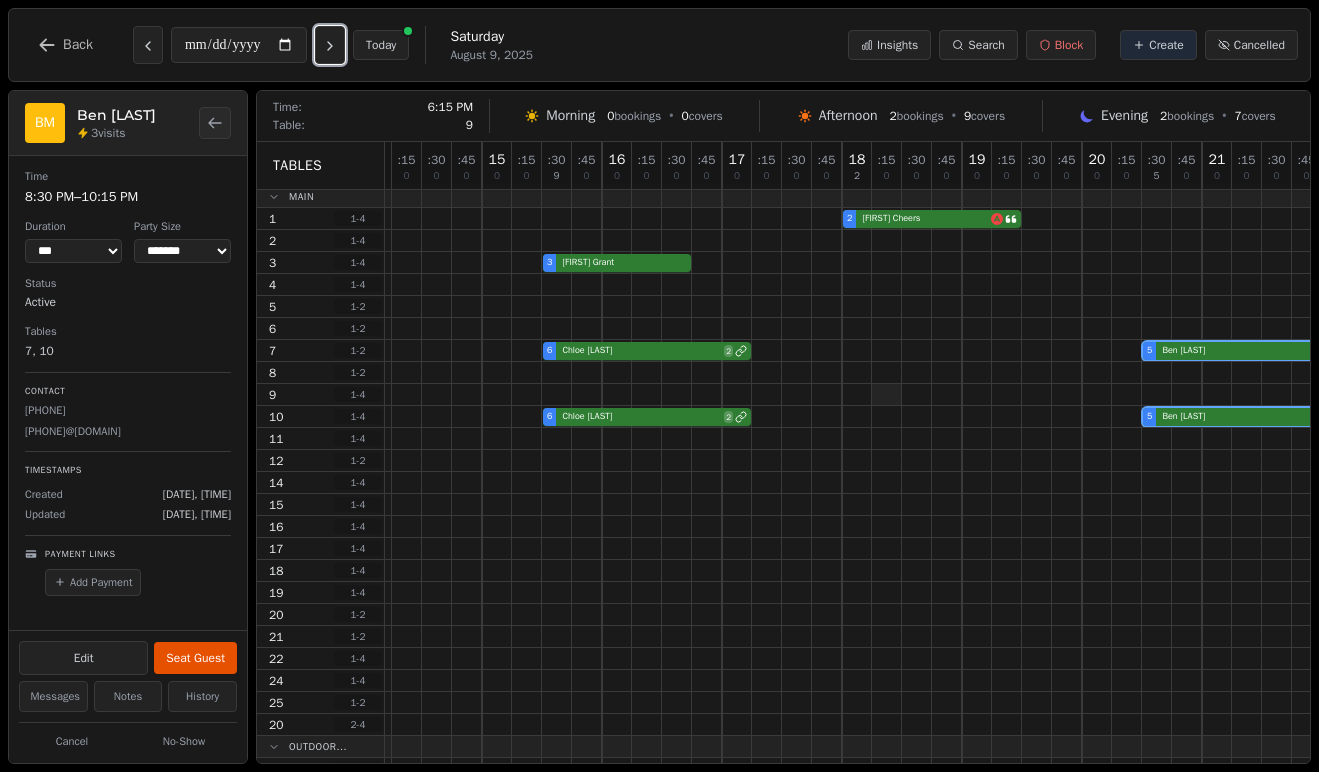 scroll, scrollTop: 4, scrollLeft: 223, axis: both 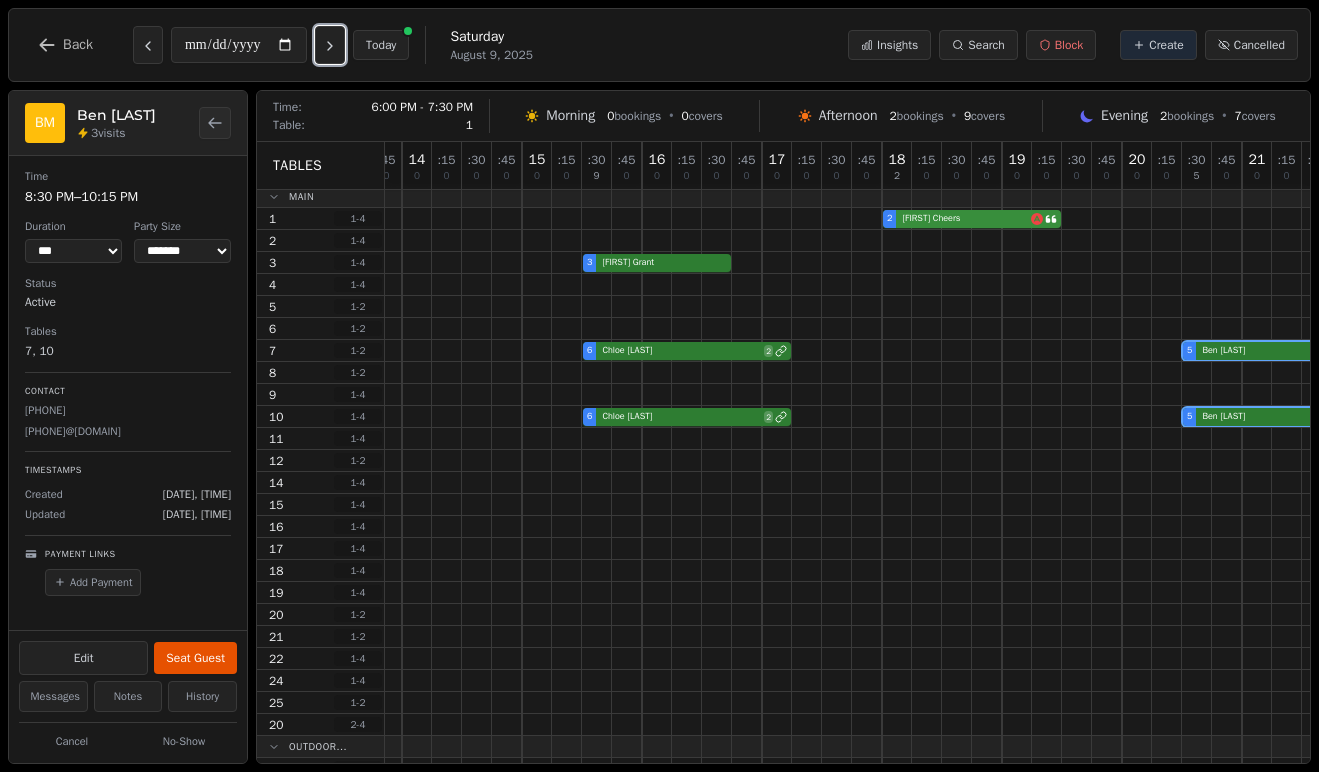 click on "[NUMBER] [FIRST]   [LAST]" at bounding box center (882, 219) 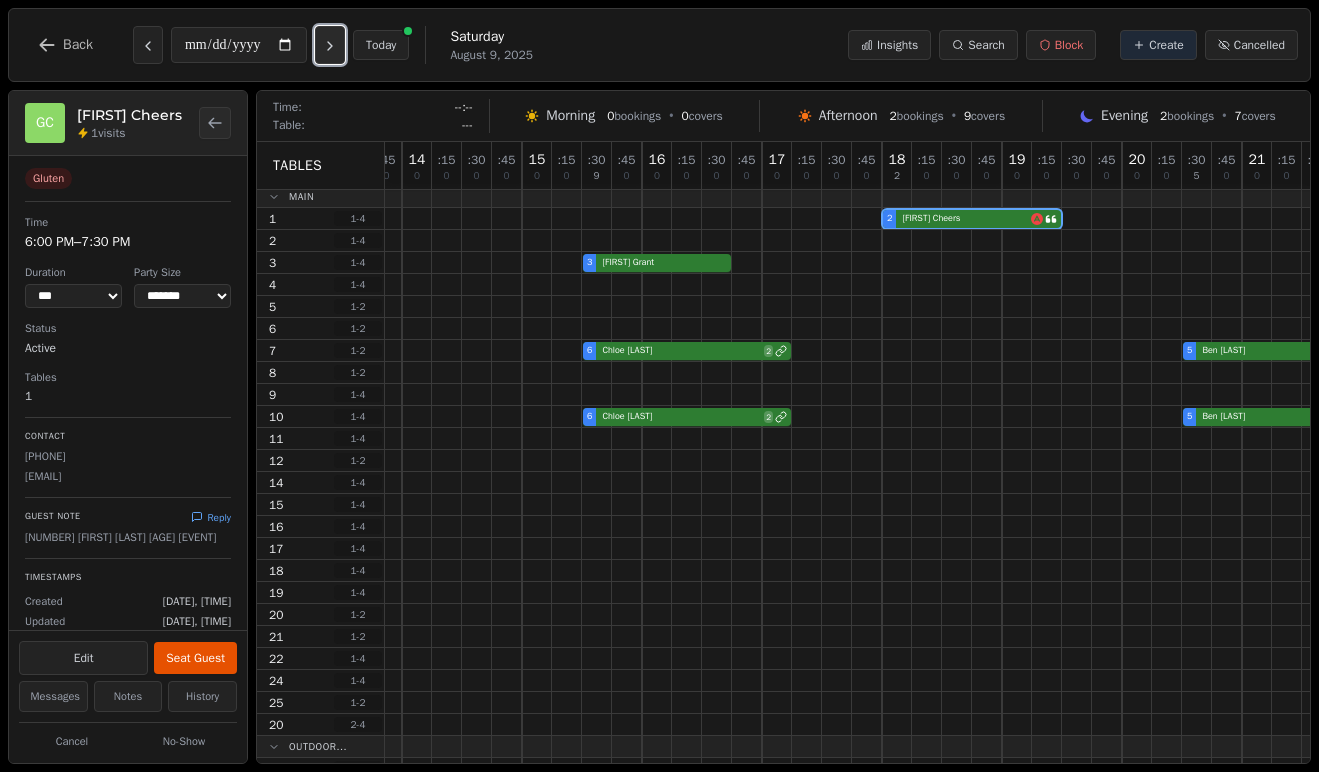 click 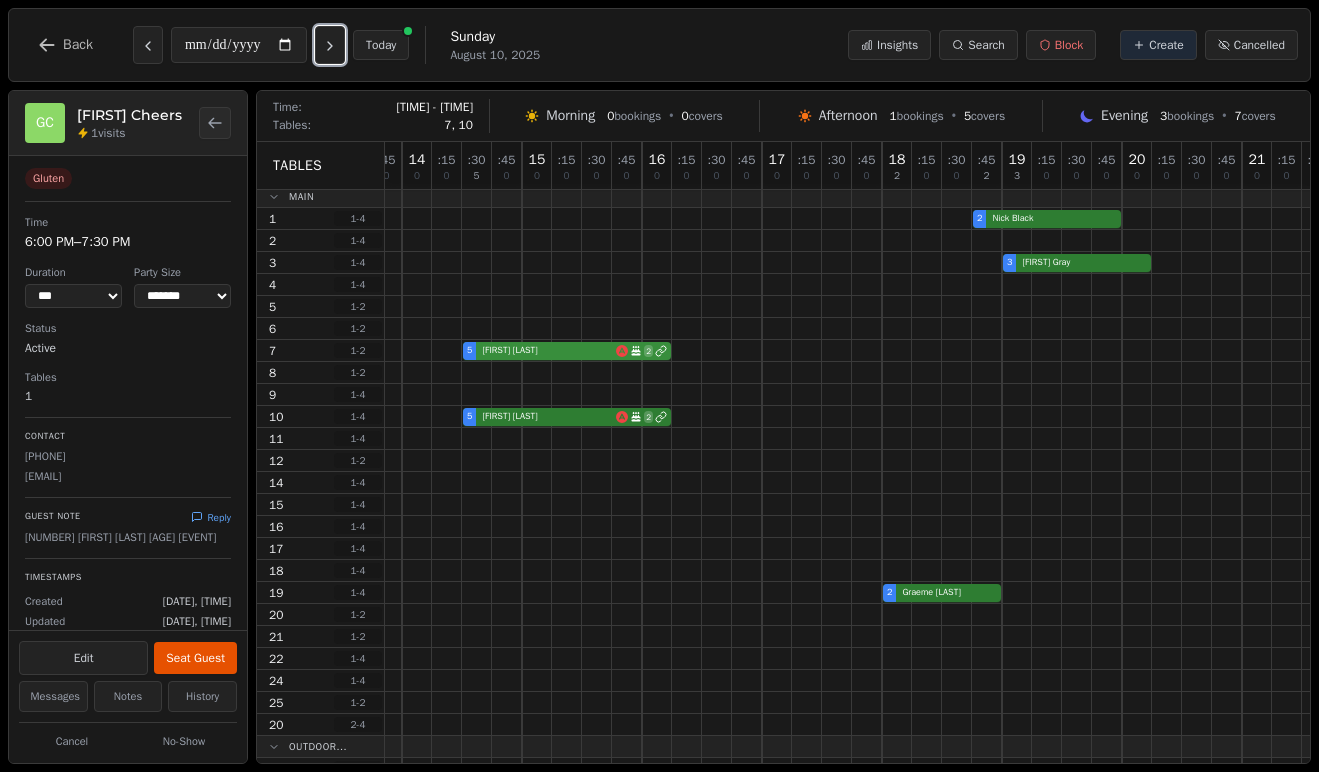 click on "[NUMBER] [FIRST]   [LAST] [BIRTHDAY] celebration [NUMBER]" at bounding box center [882, 351] 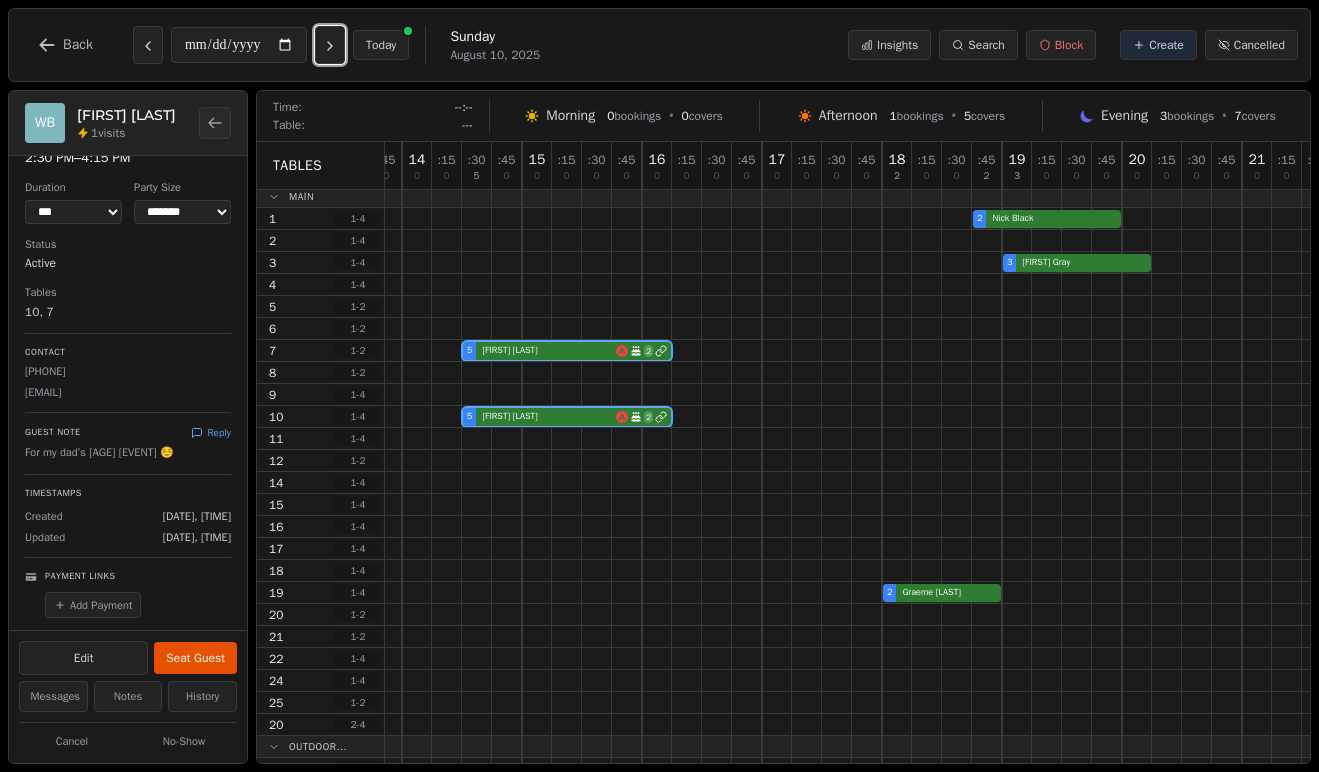 scroll, scrollTop: 0, scrollLeft: 0, axis: both 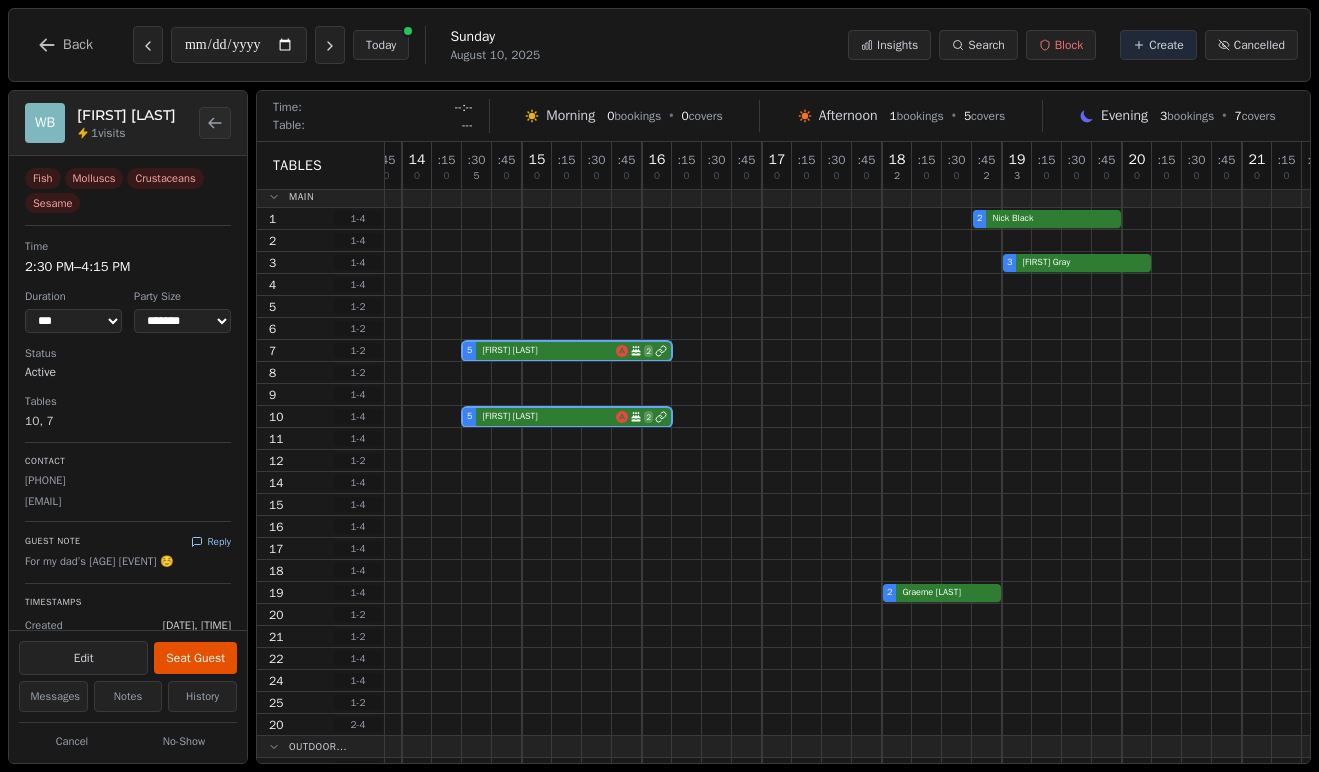 click on "Reply" at bounding box center (211, 541) 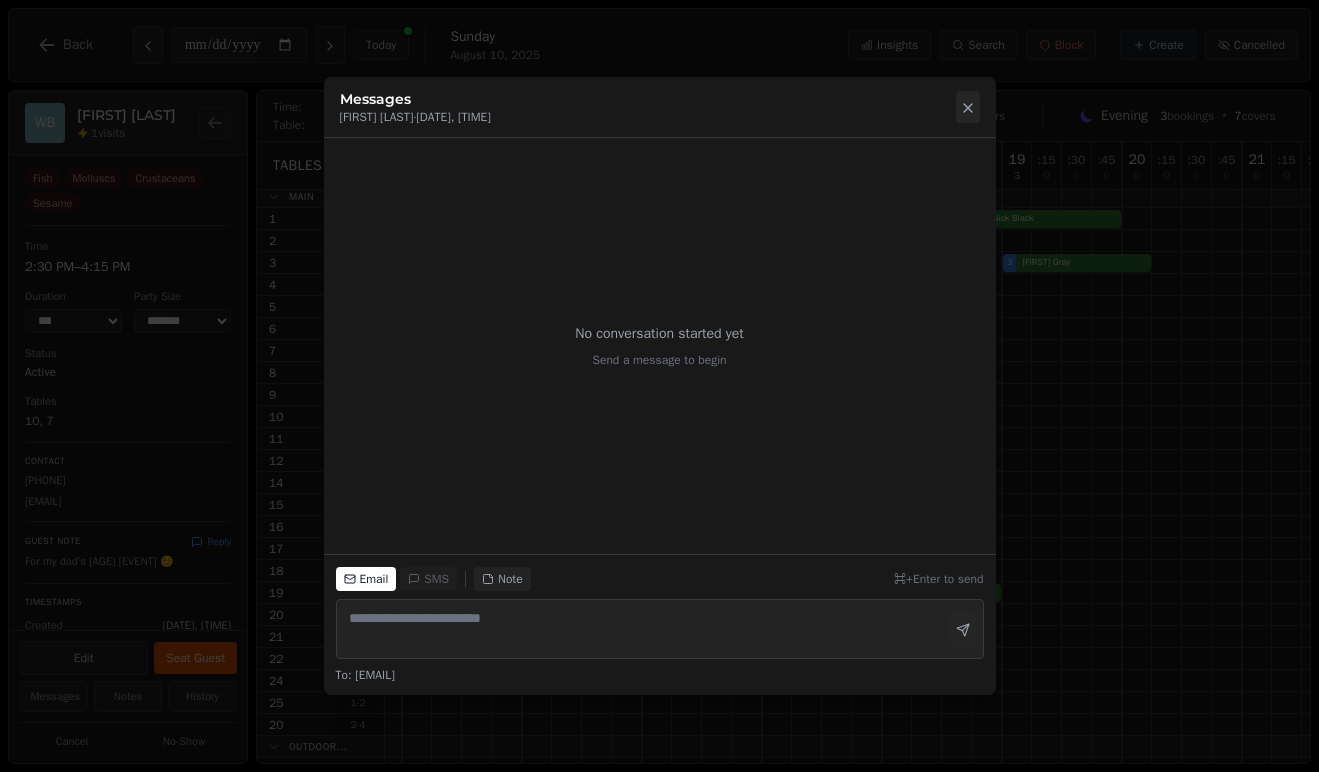 click 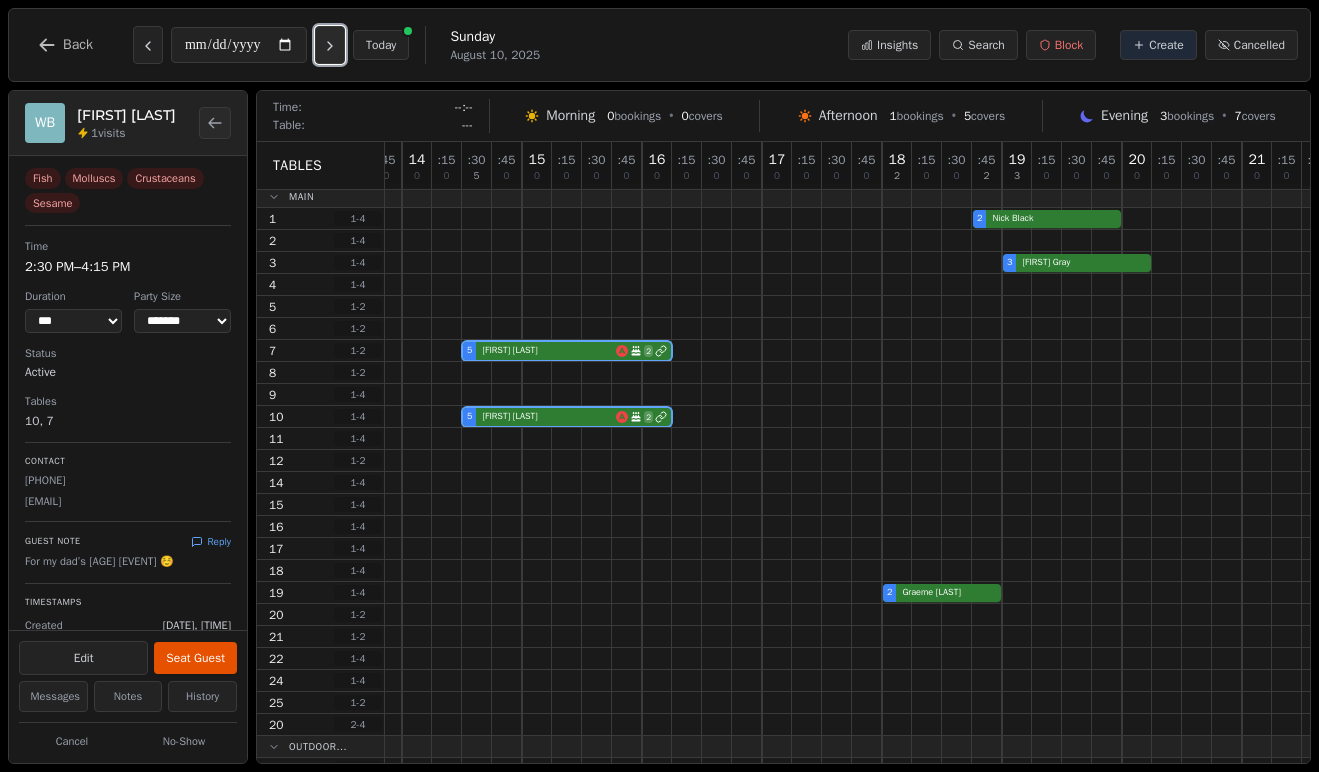 click 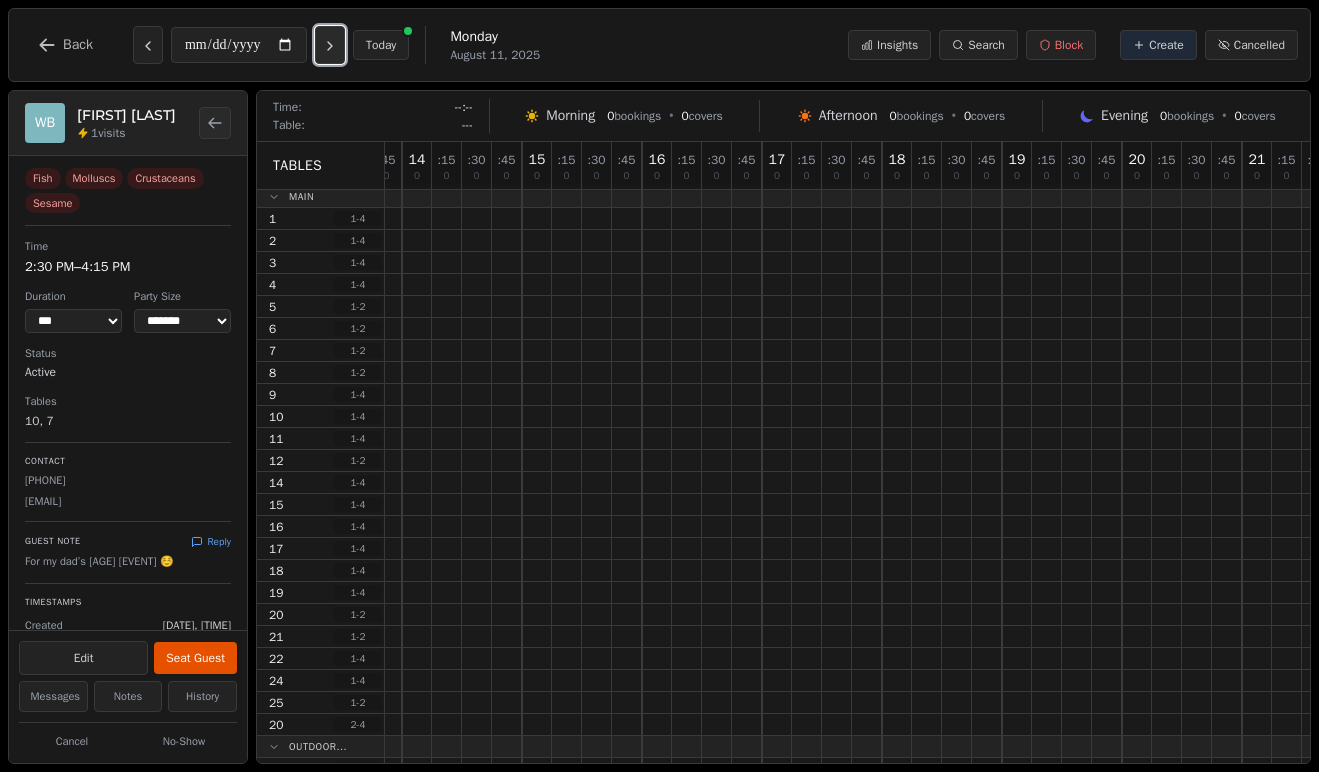 click 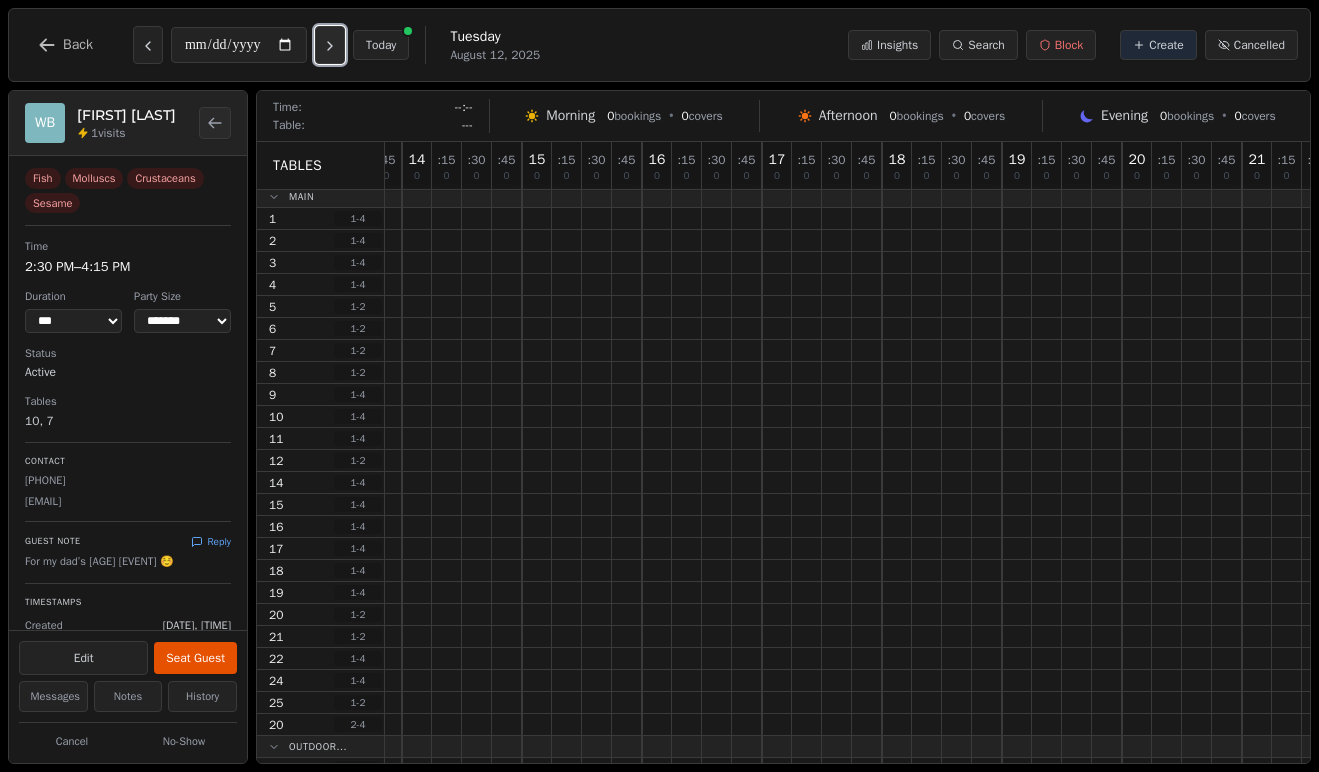 click 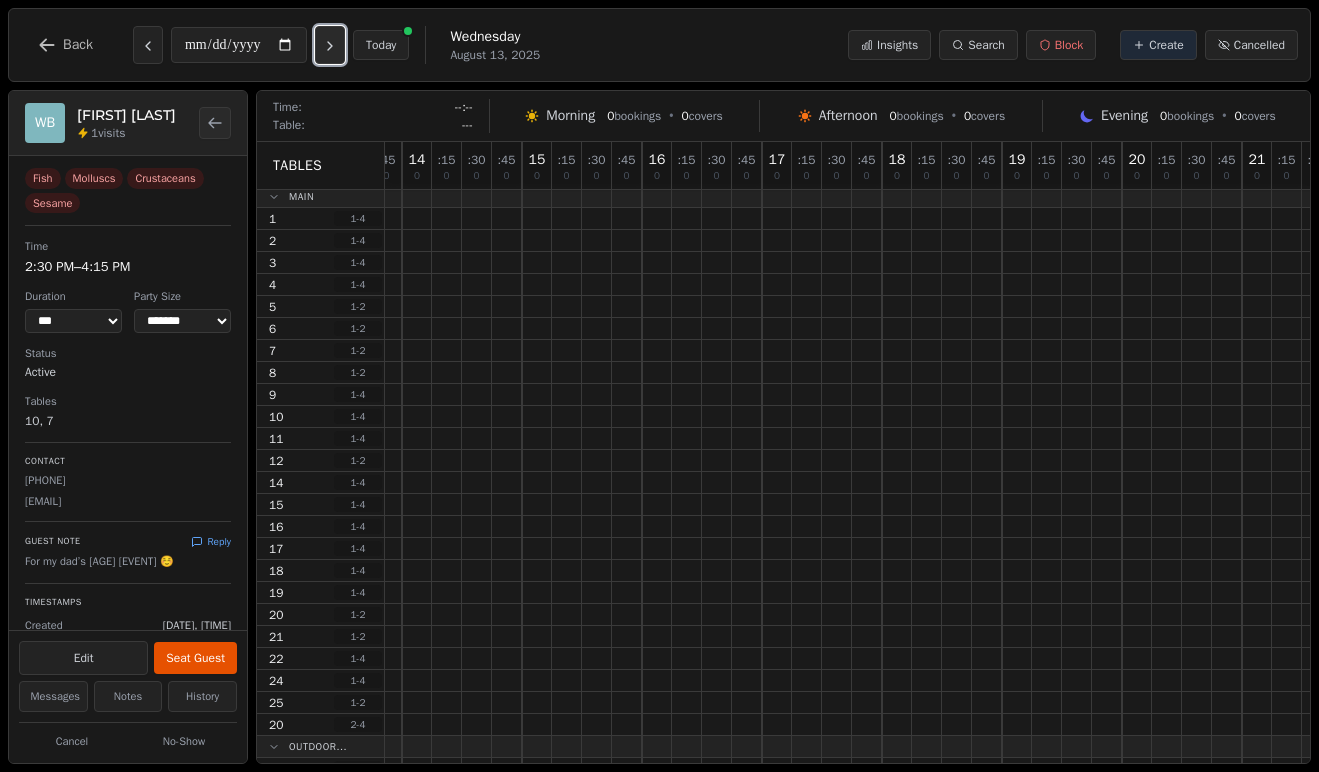 click 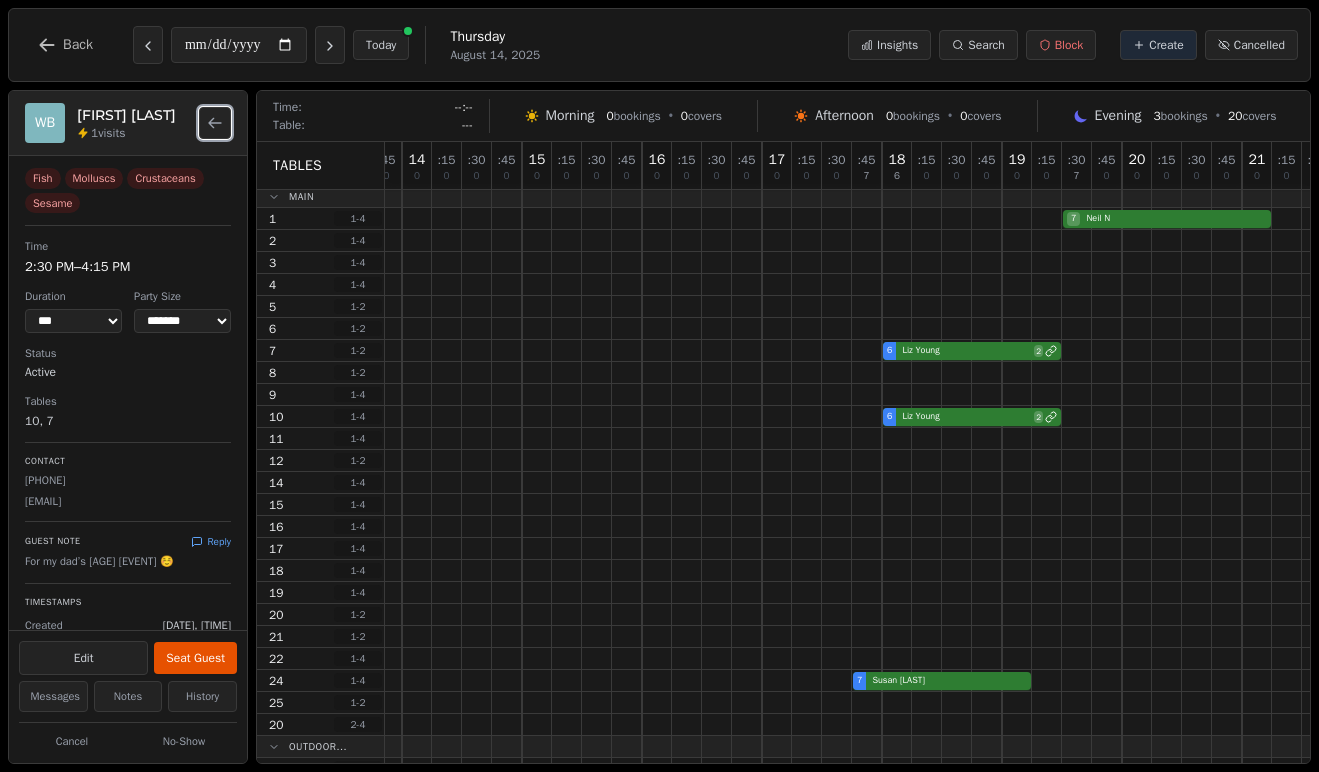 click 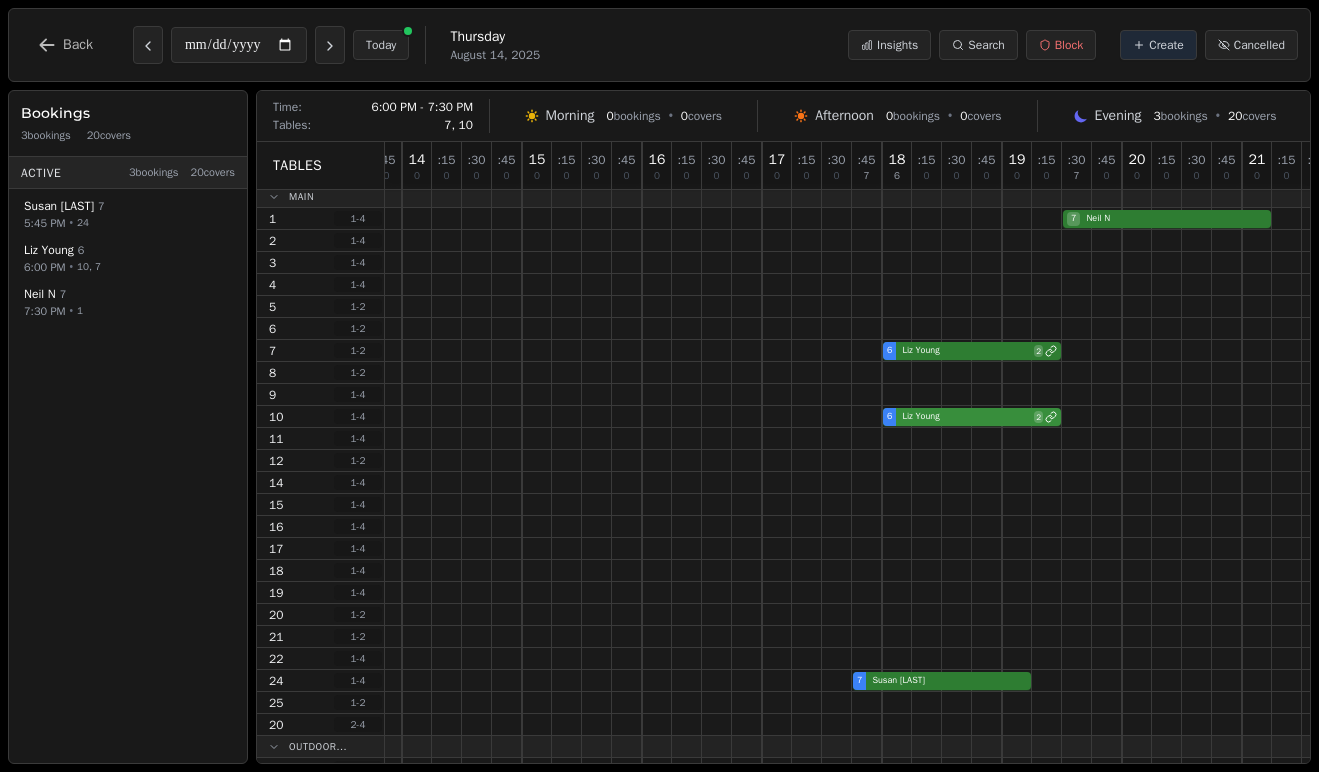 click on "[NUMBER] [FIRST]   [LAST] [NUMBER]" at bounding box center (882, 417) 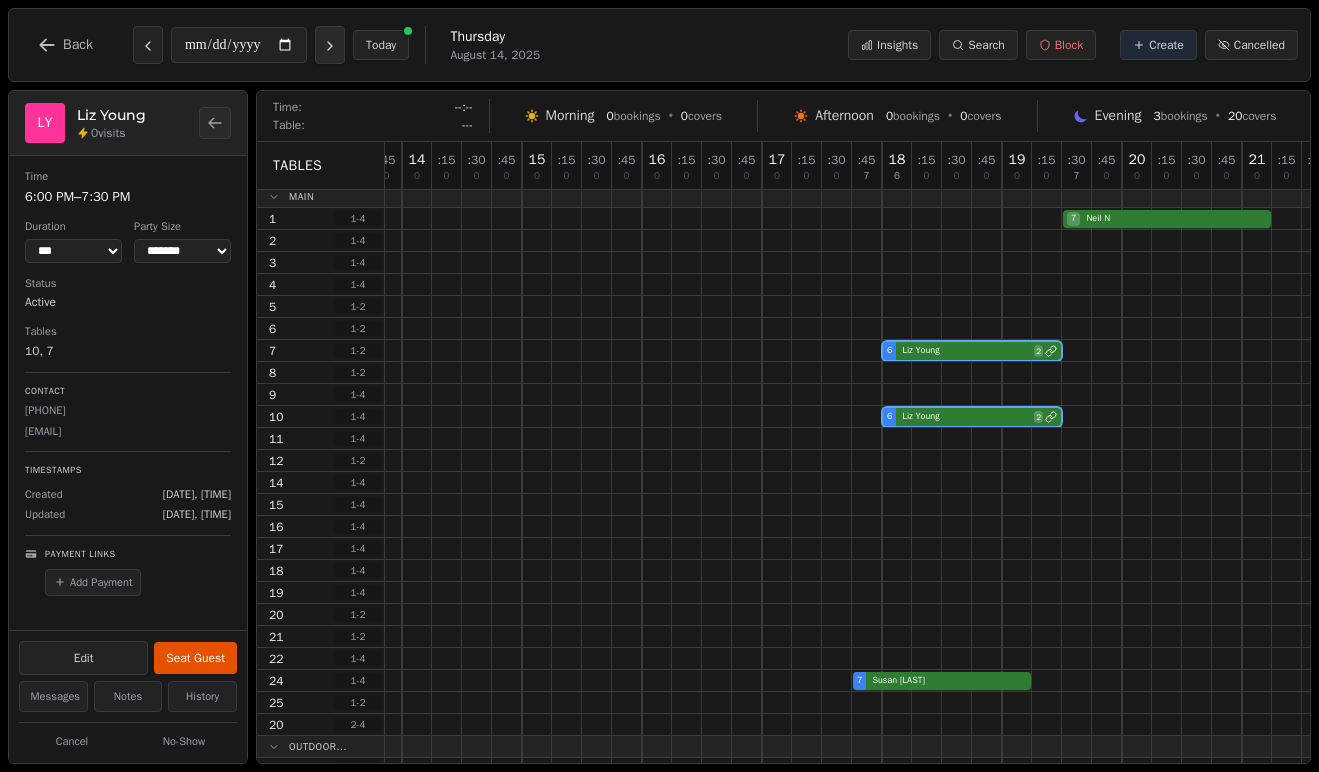 click 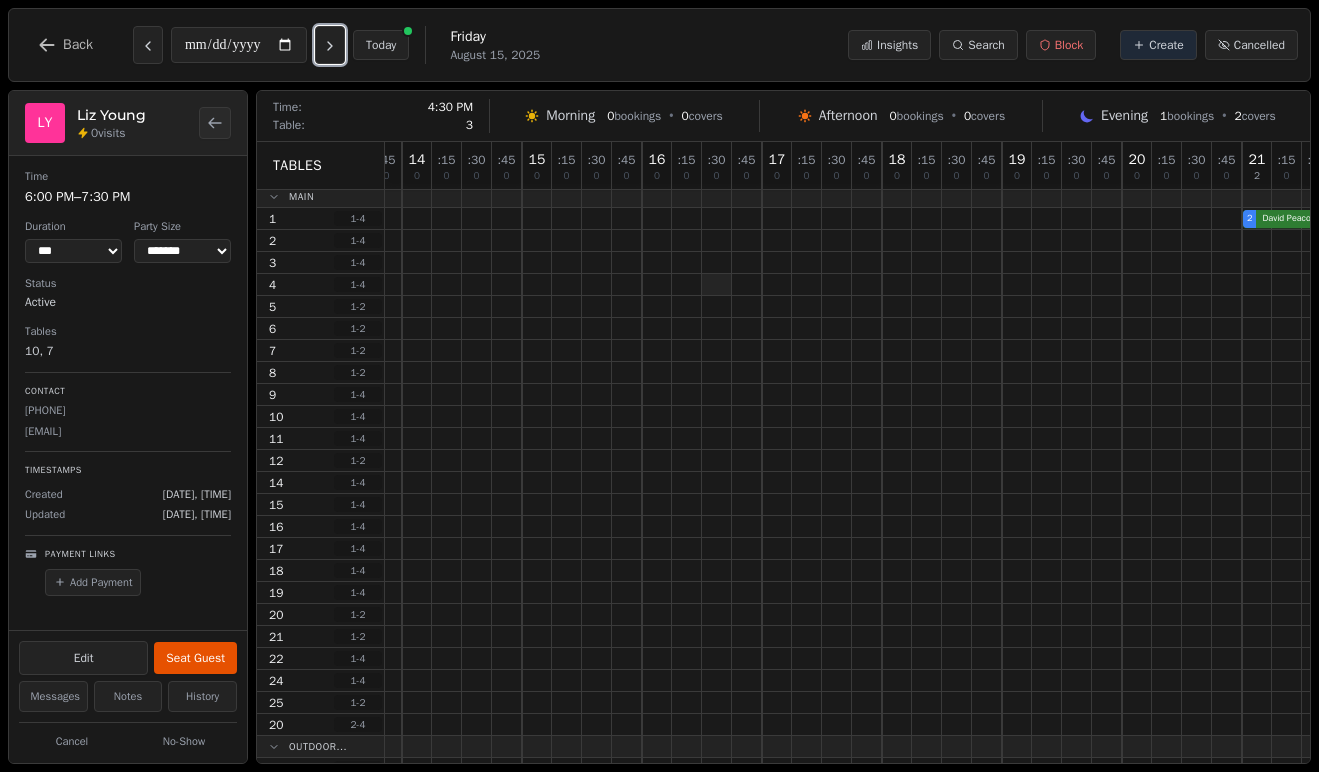 scroll, scrollTop: 5, scrollLeft: 515, axis: both 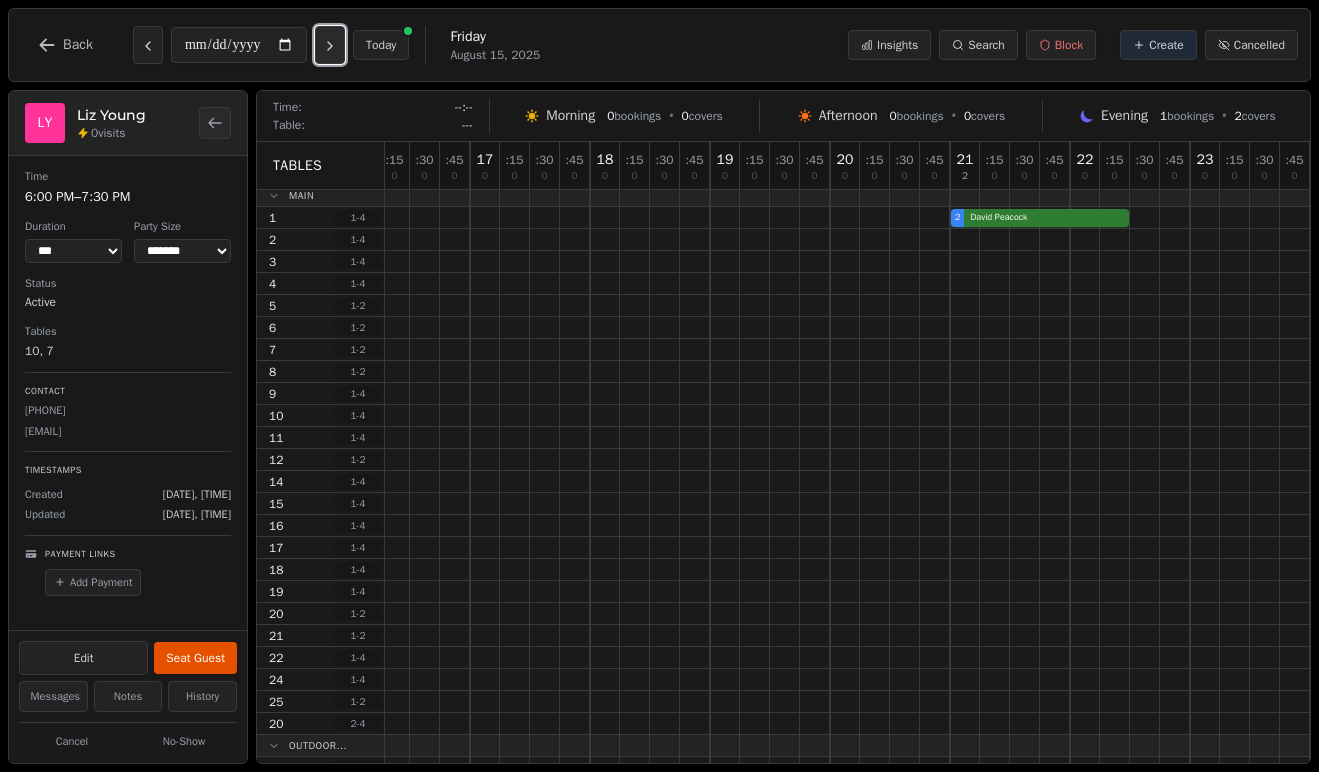 click 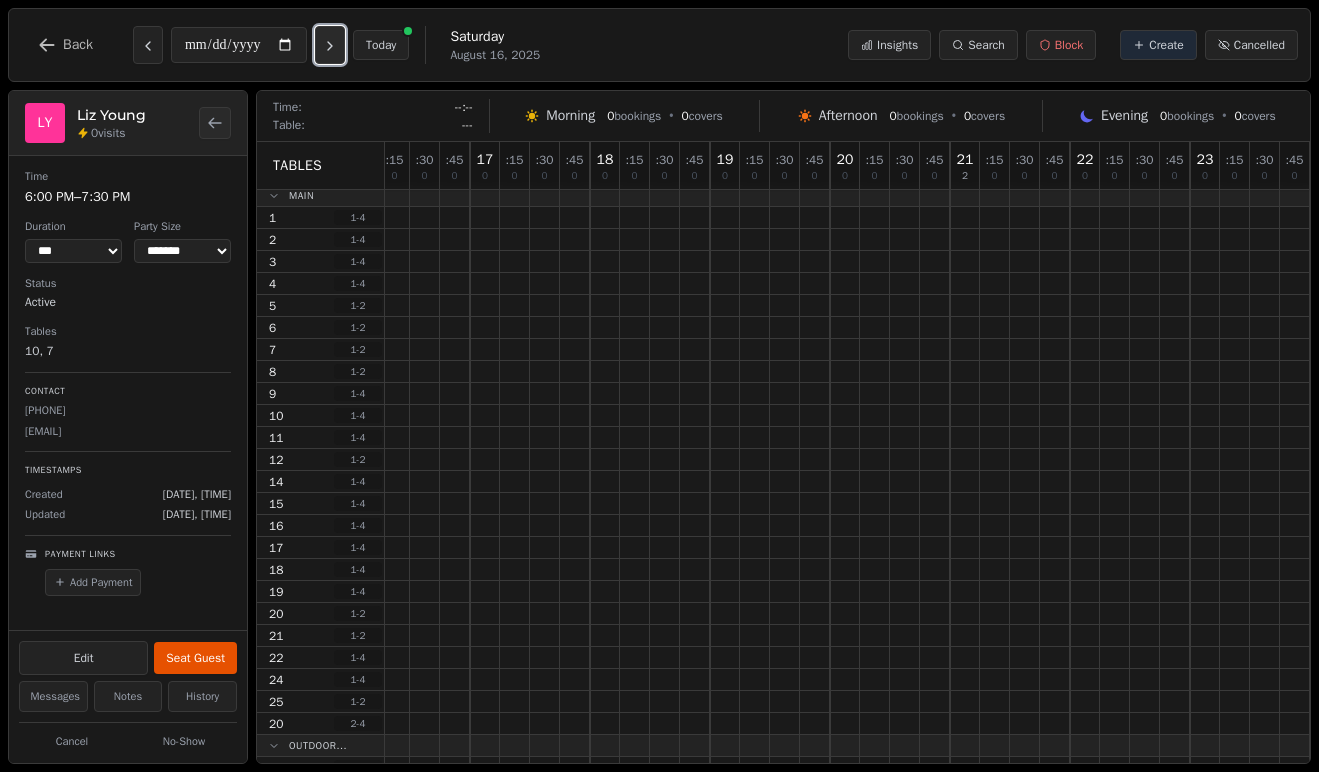 click 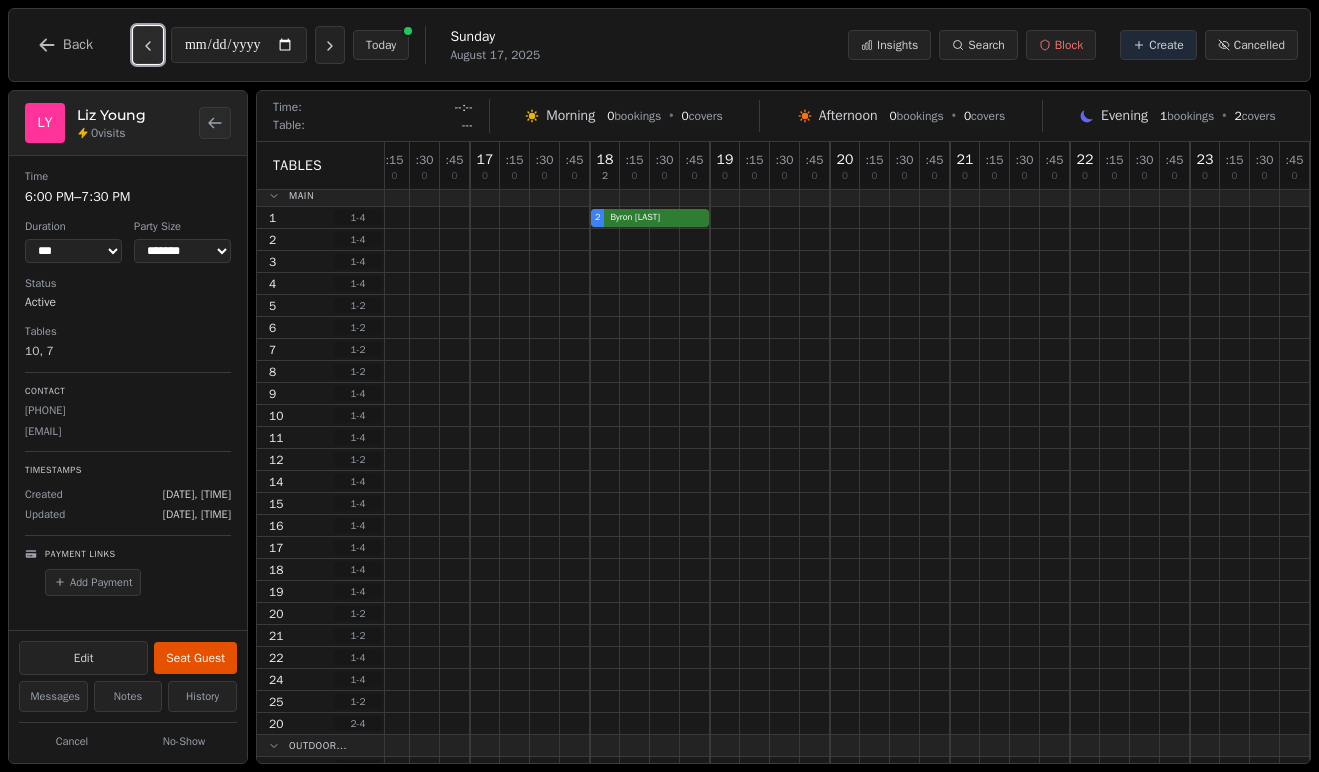 click 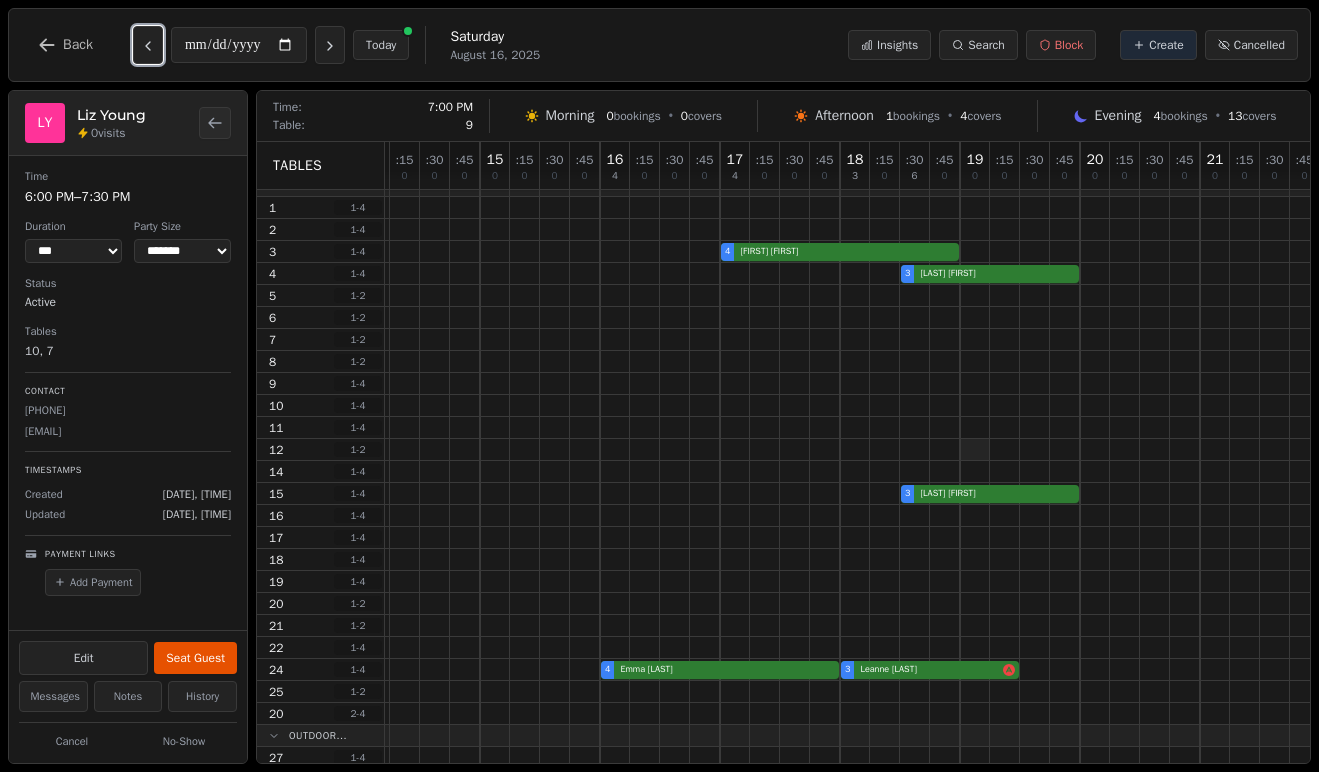 scroll, scrollTop: 10, scrollLeft: 265, axis: both 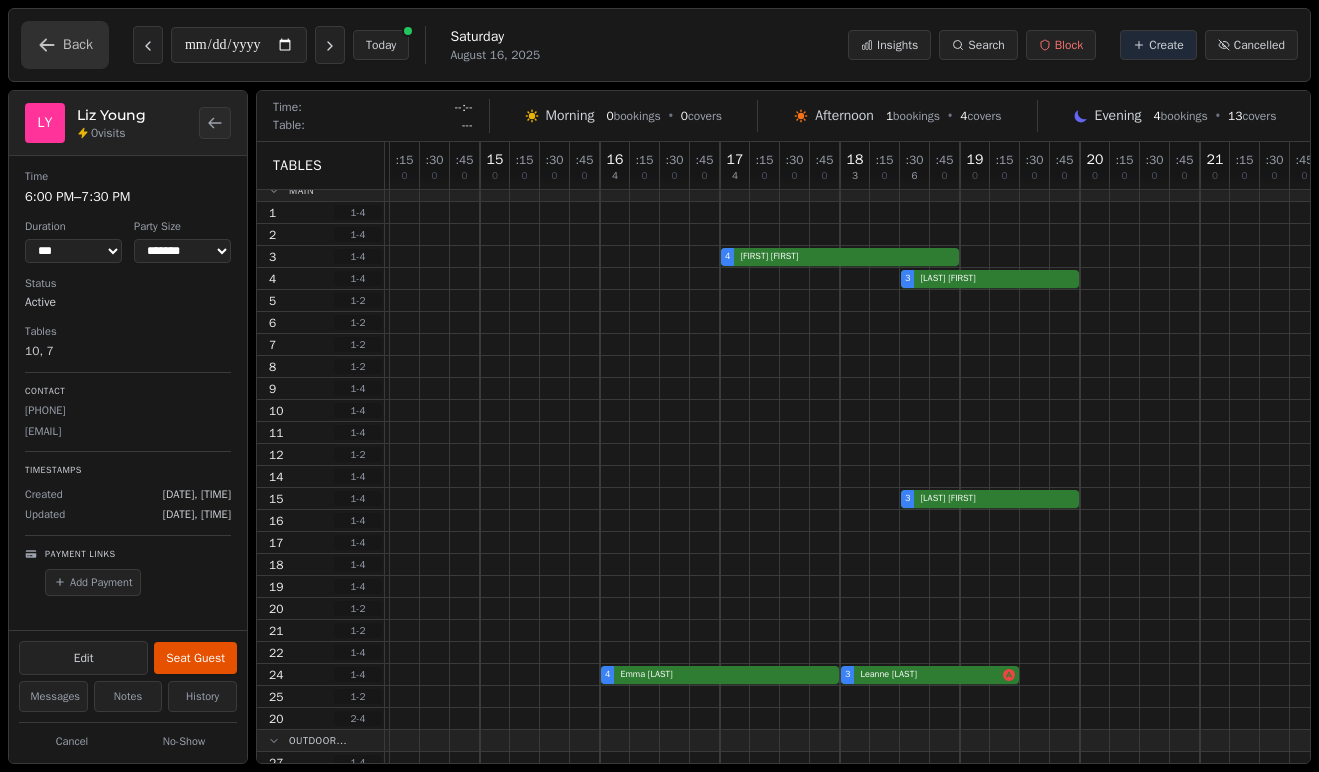 click on "Back" at bounding box center (65, 45) 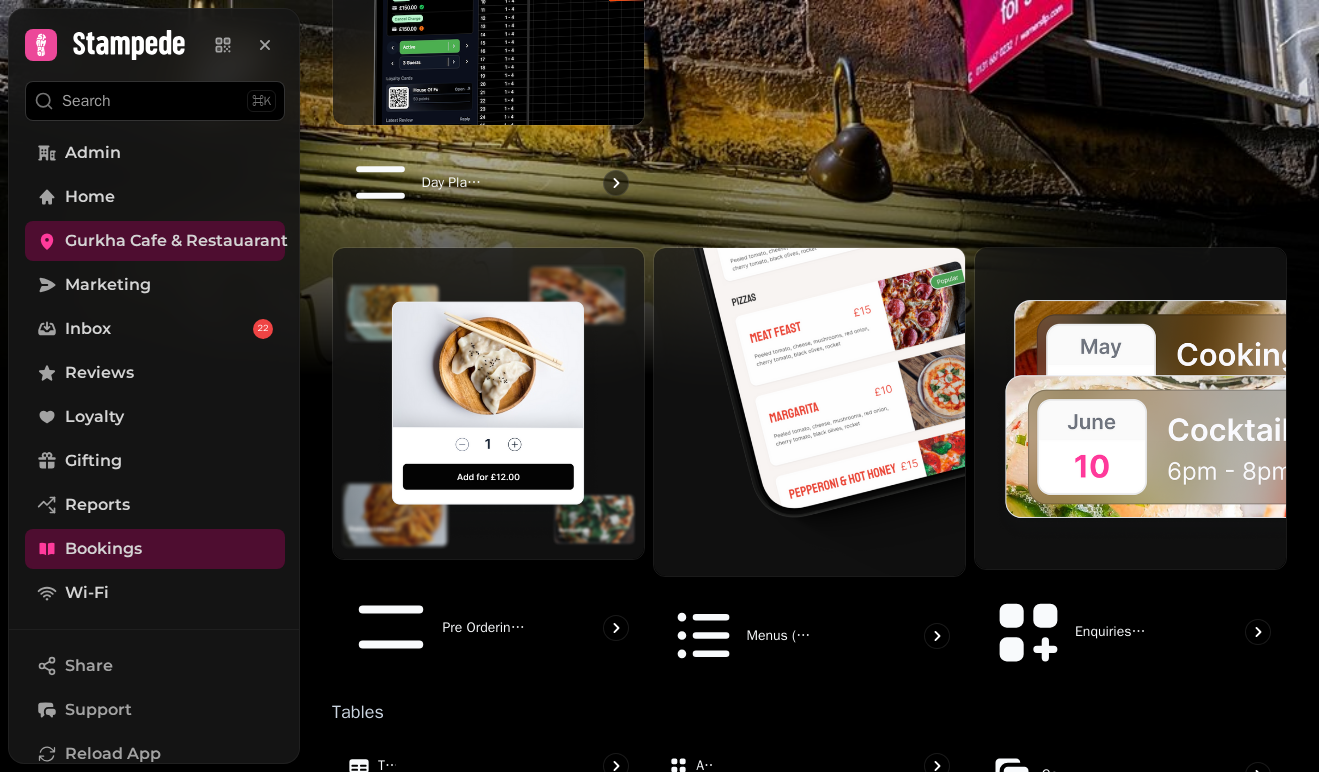 scroll, scrollTop: 1141, scrollLeft: 0, axis: vertical 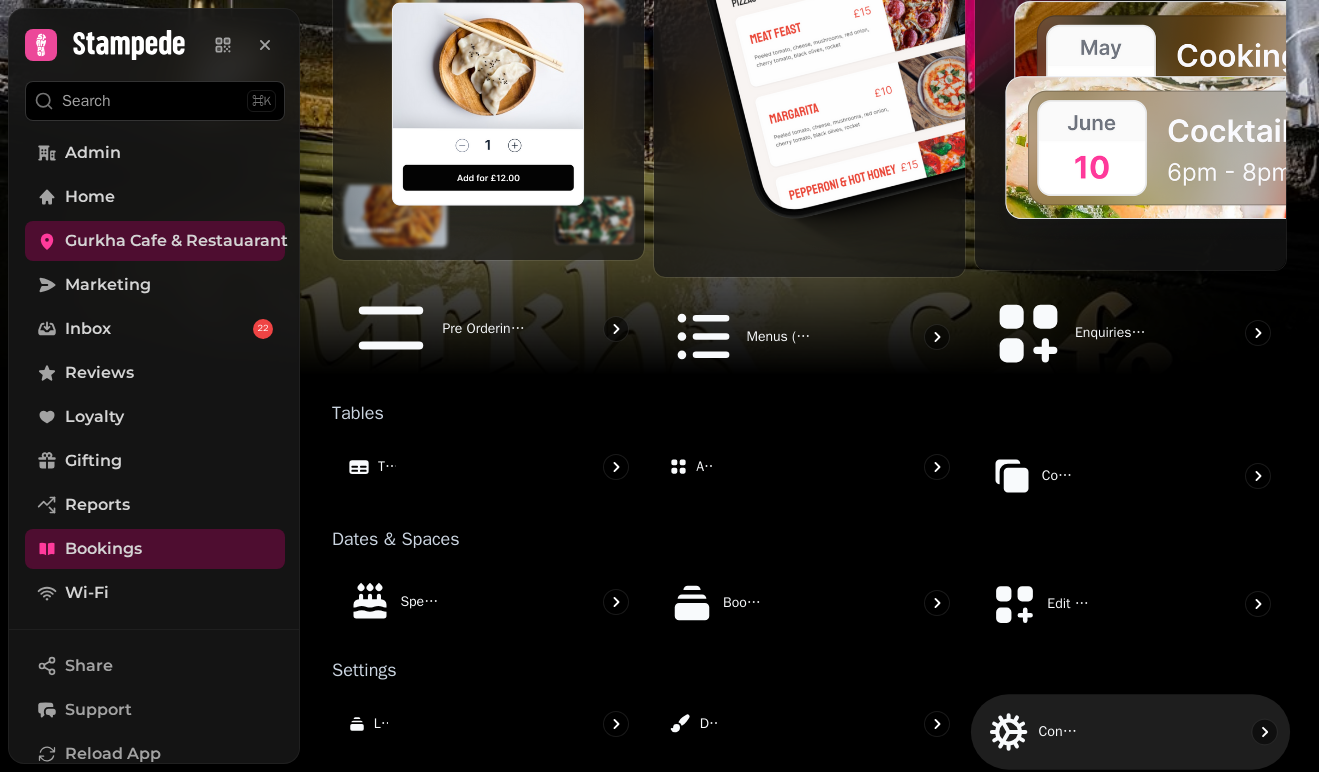 click on "Configuration" at bounding box center (1130, 732) 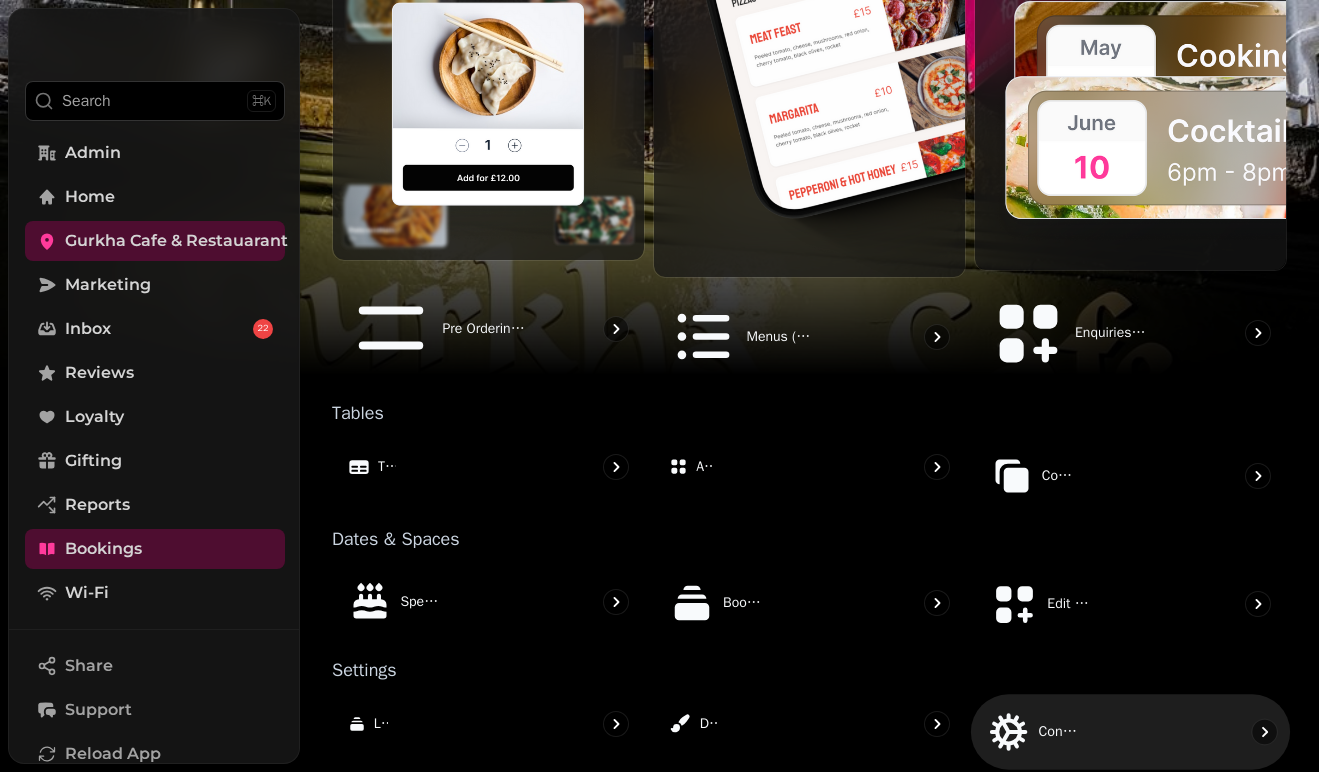 select on "*" 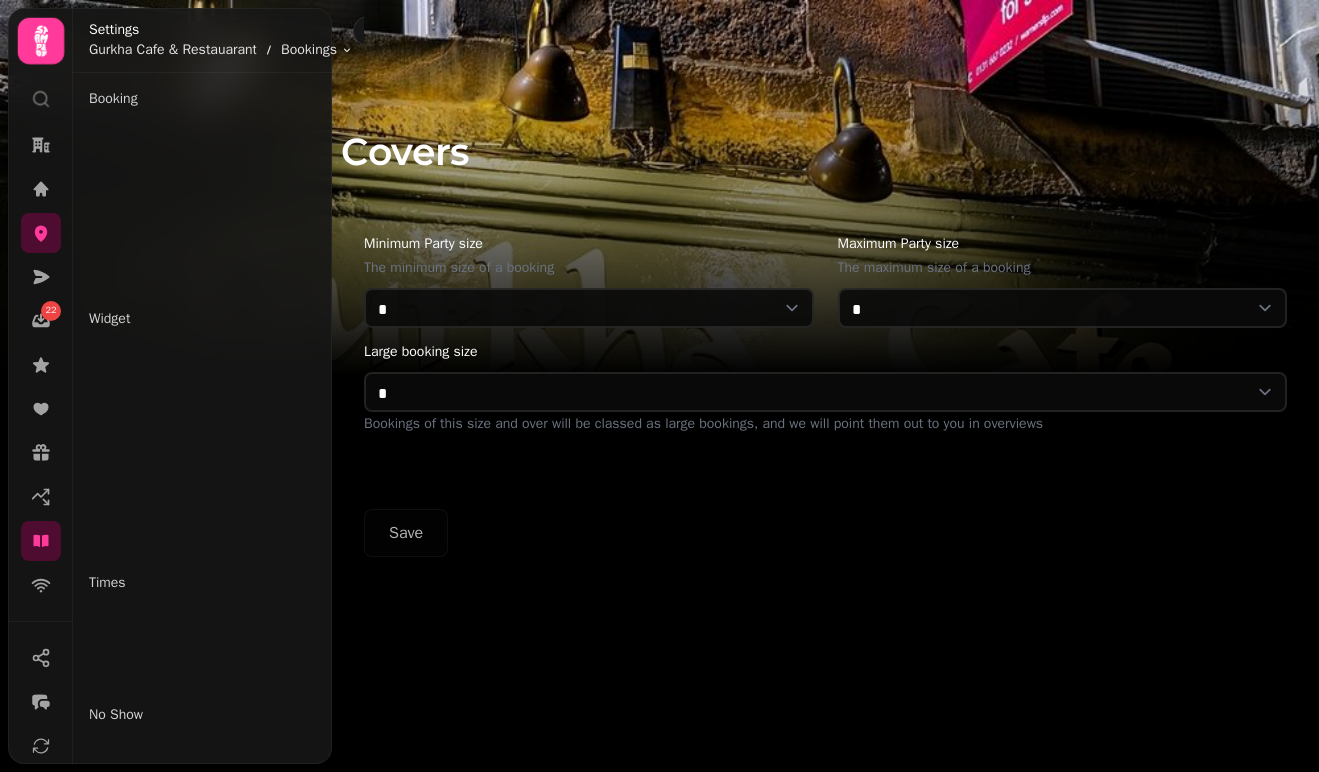 scroll, scrollTop: 0, scrollLeft: 0, axis: both 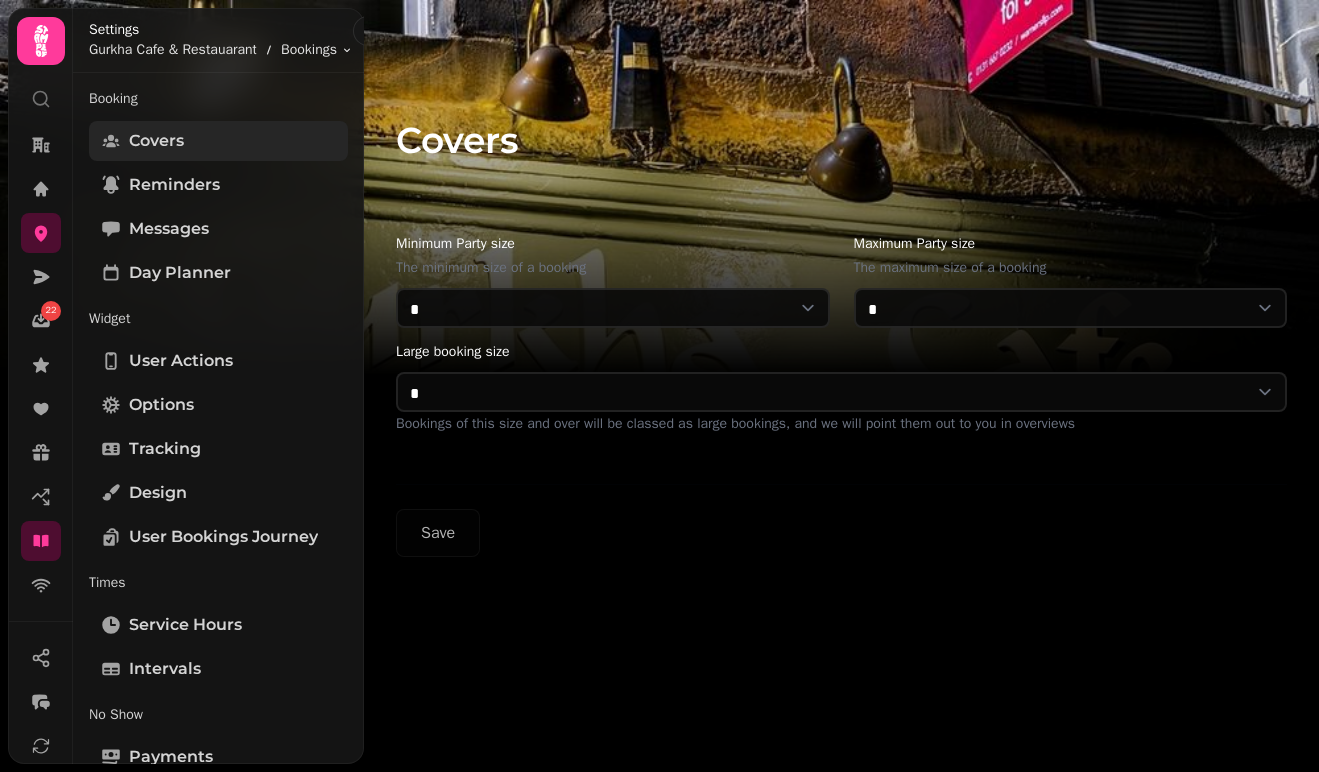 click on "Covers" at bounding box center (156, 141) 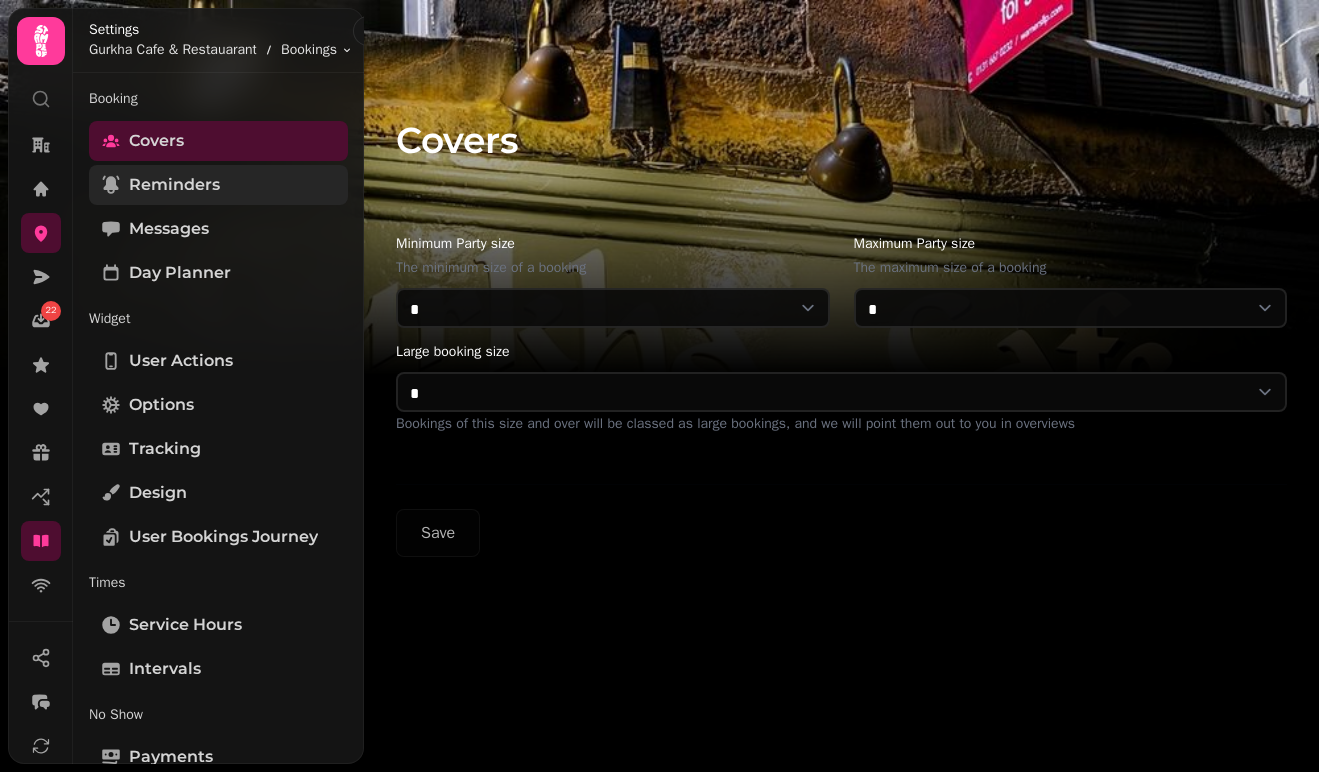 click on "Reminders" at bounding box center [218, 185] 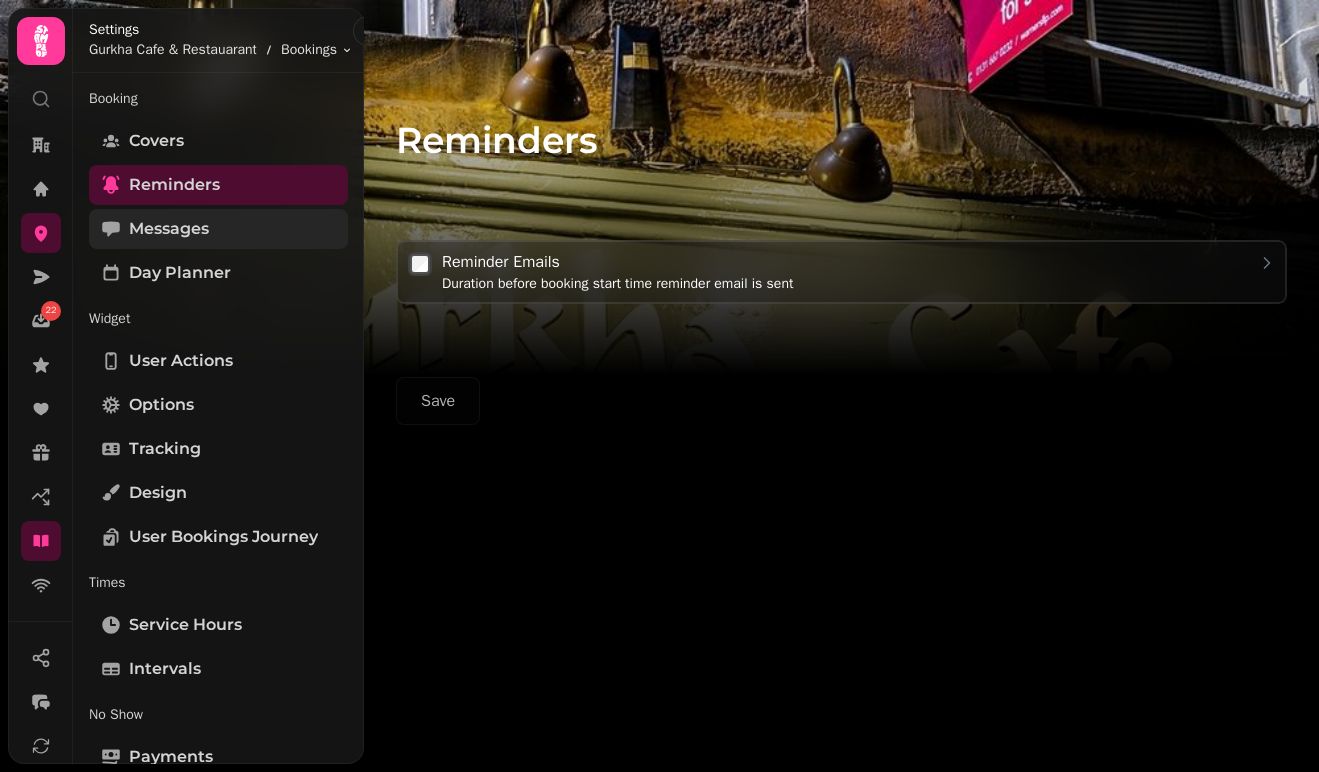 click on "Messages" at bounding box center (169, 229) 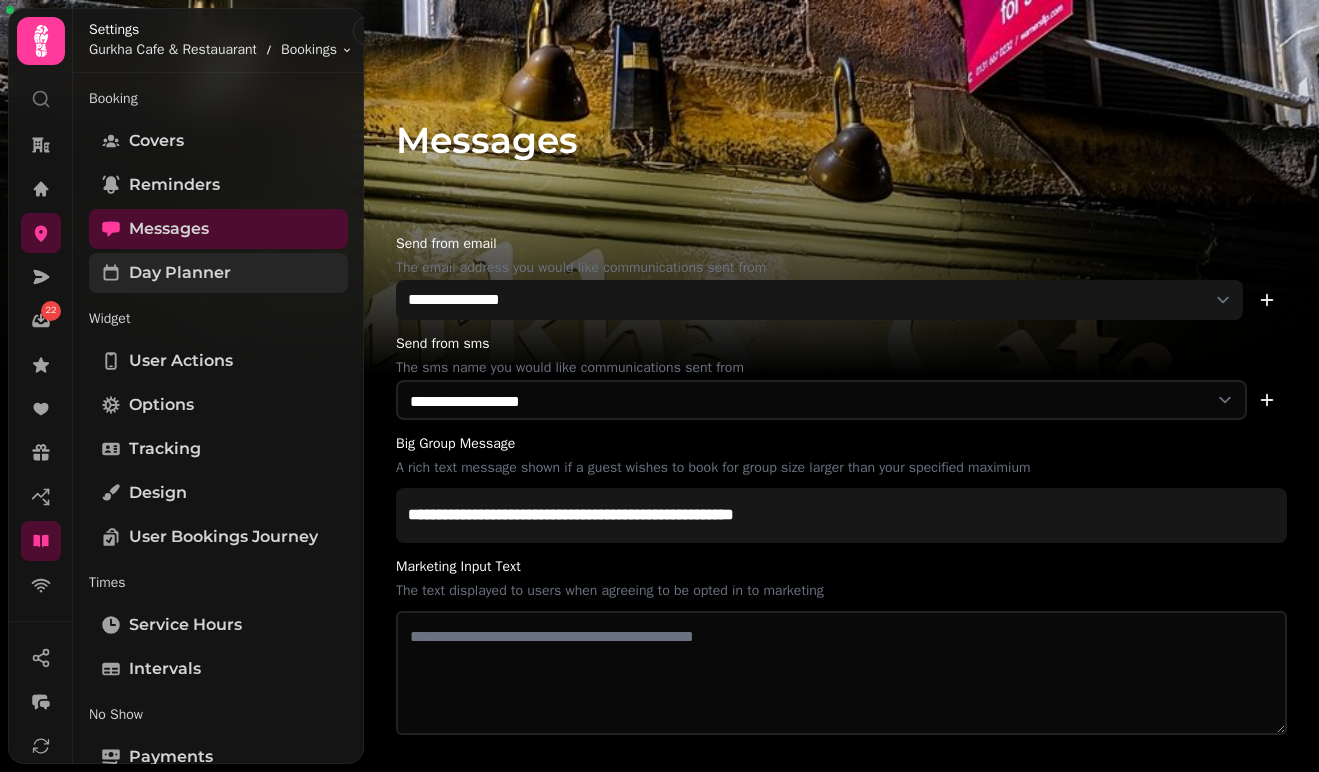 click on "Day Planner" at bounding box center [180, 273] 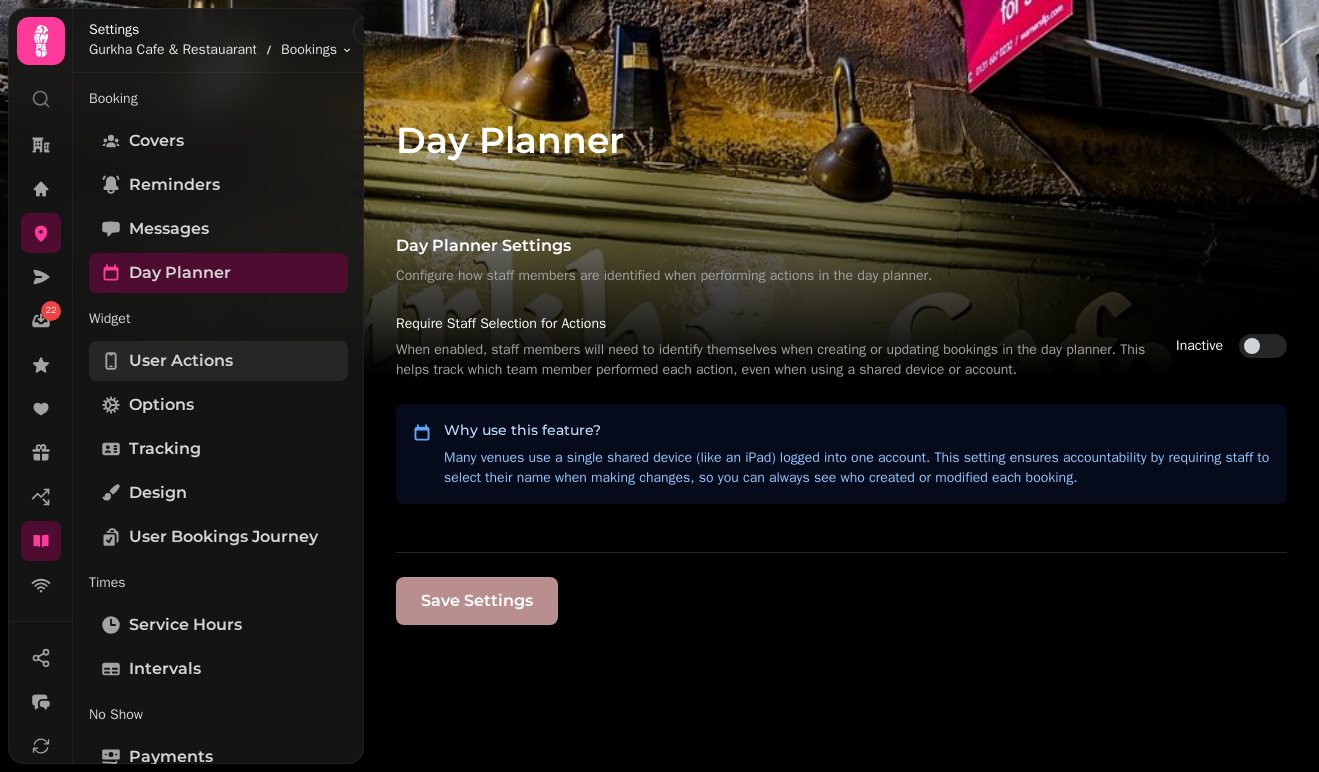 click on "User actions" at bounding box center [181, 361] 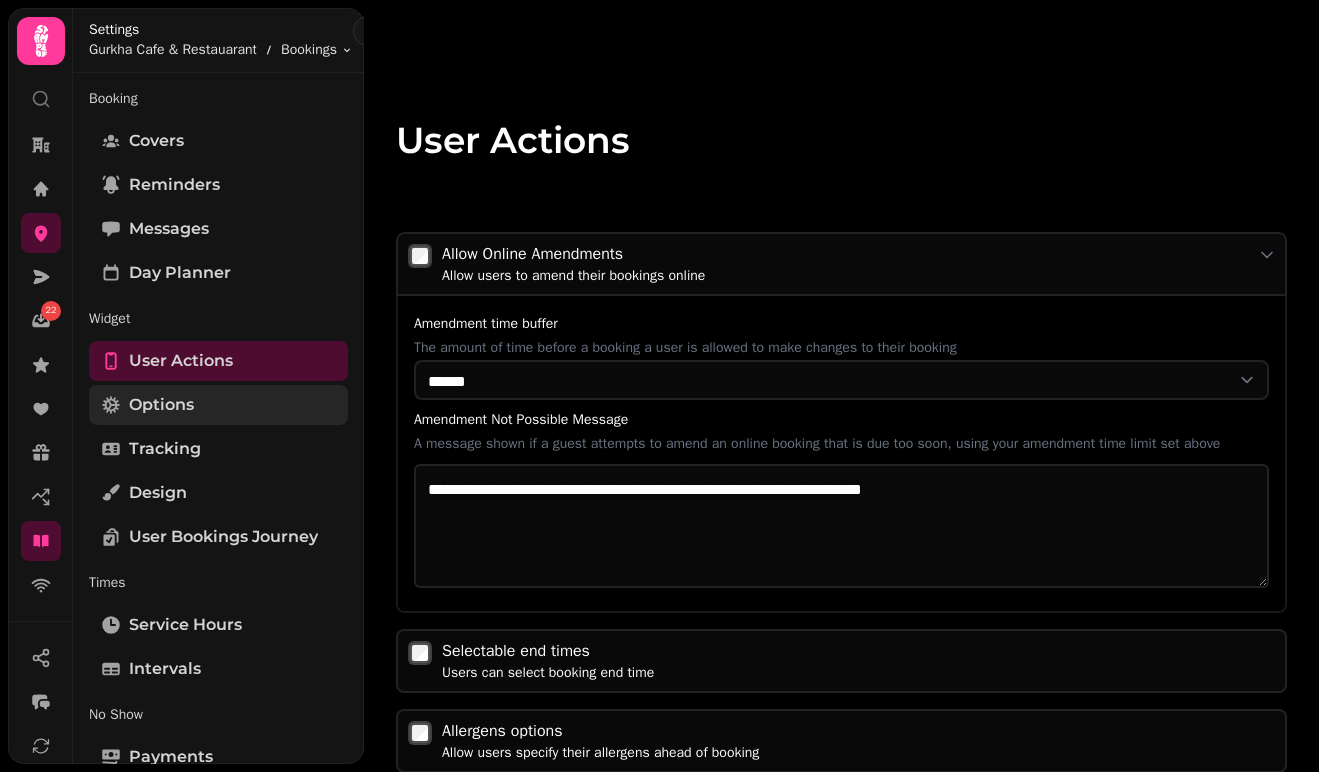click on "Options" at bounding box center [161, 405] 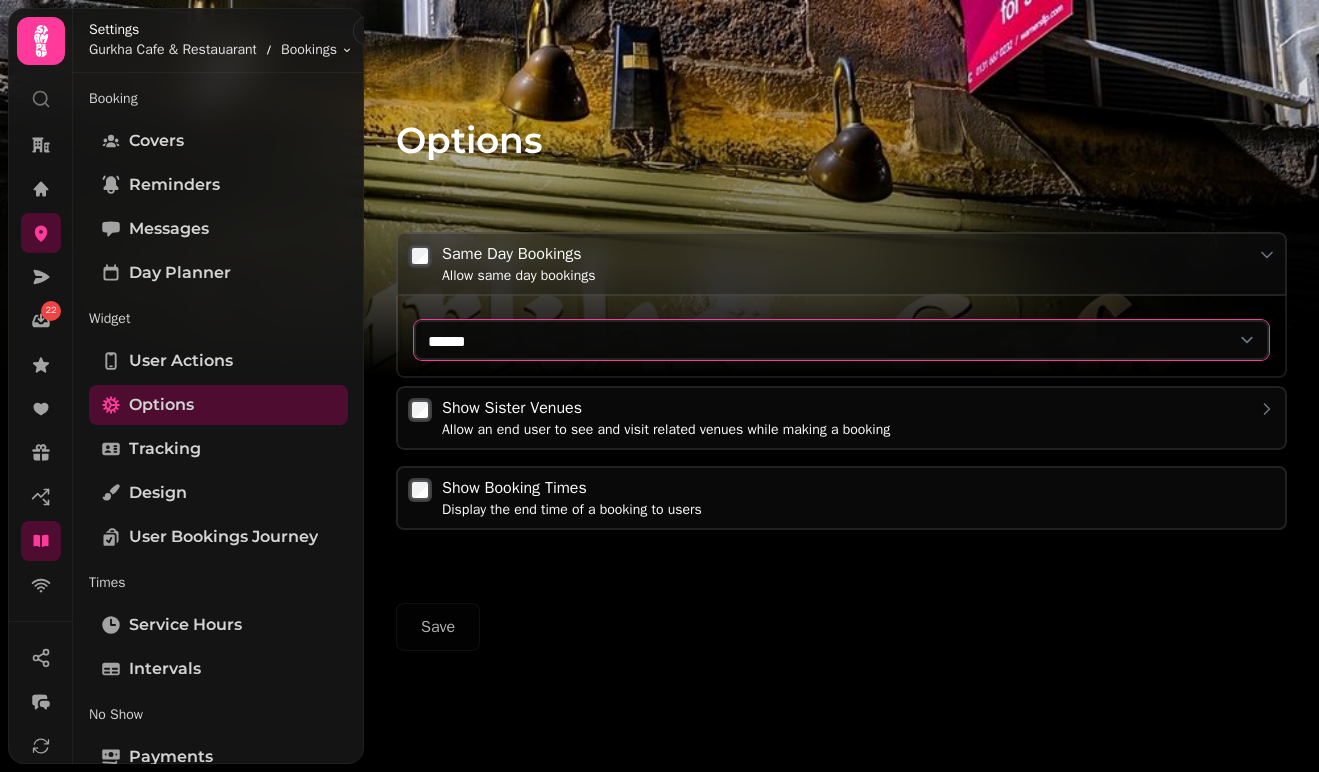click on "**********" at bounding box center (841, 340) 